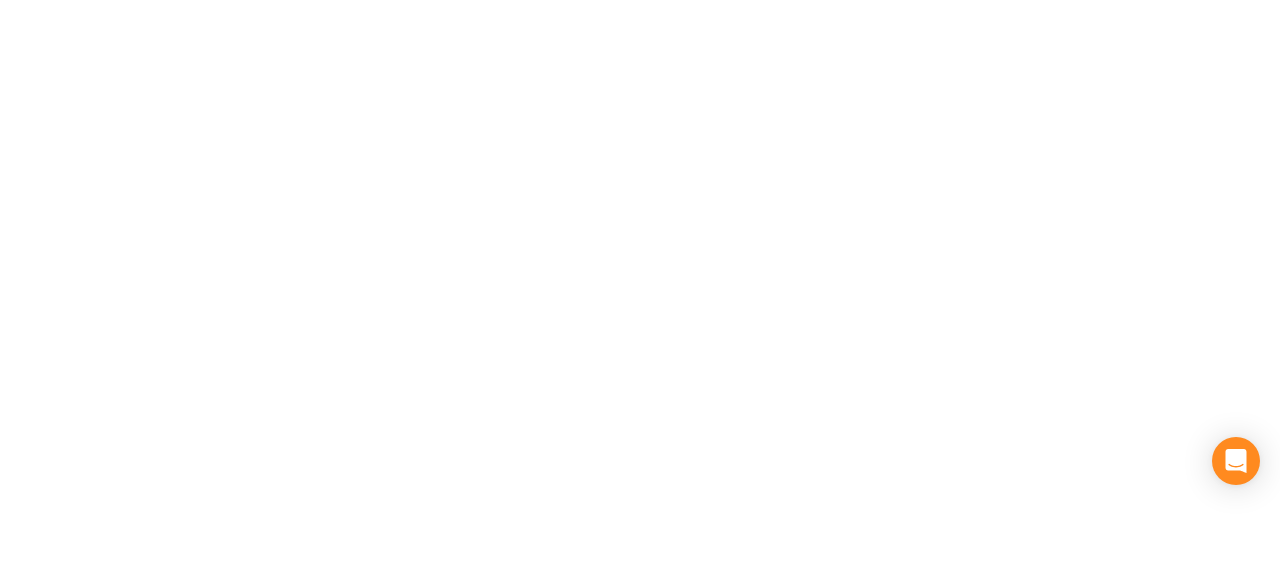 scroll, scrollTop: 0, scrollLeft: 0, axis: both 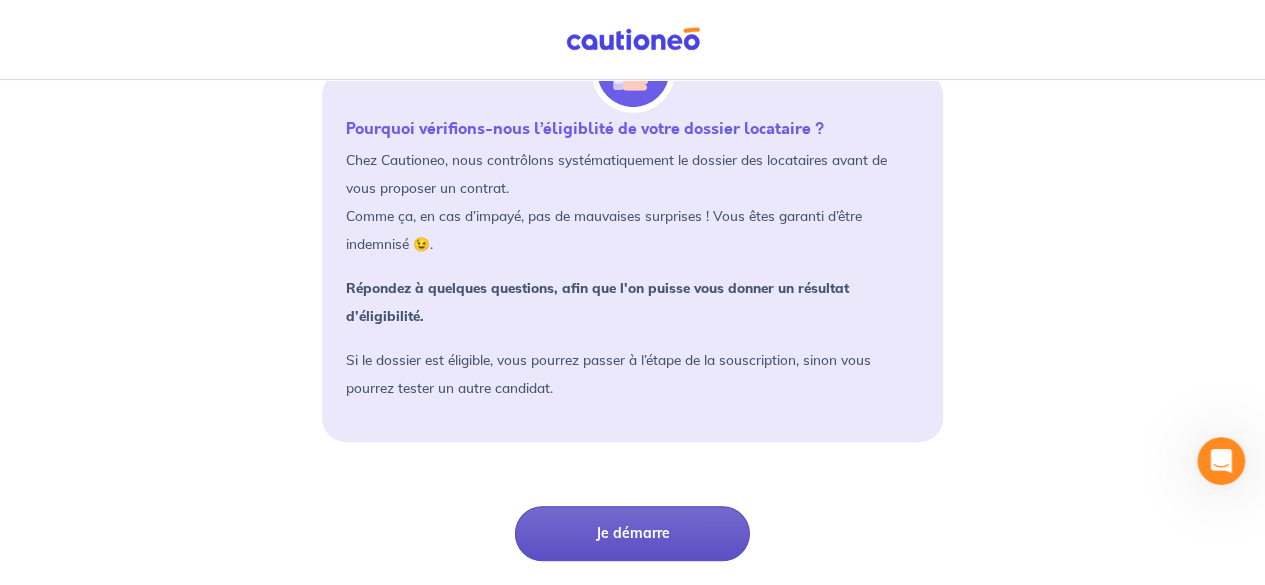 click on "Je démarre" at bounding box center (632, 533) 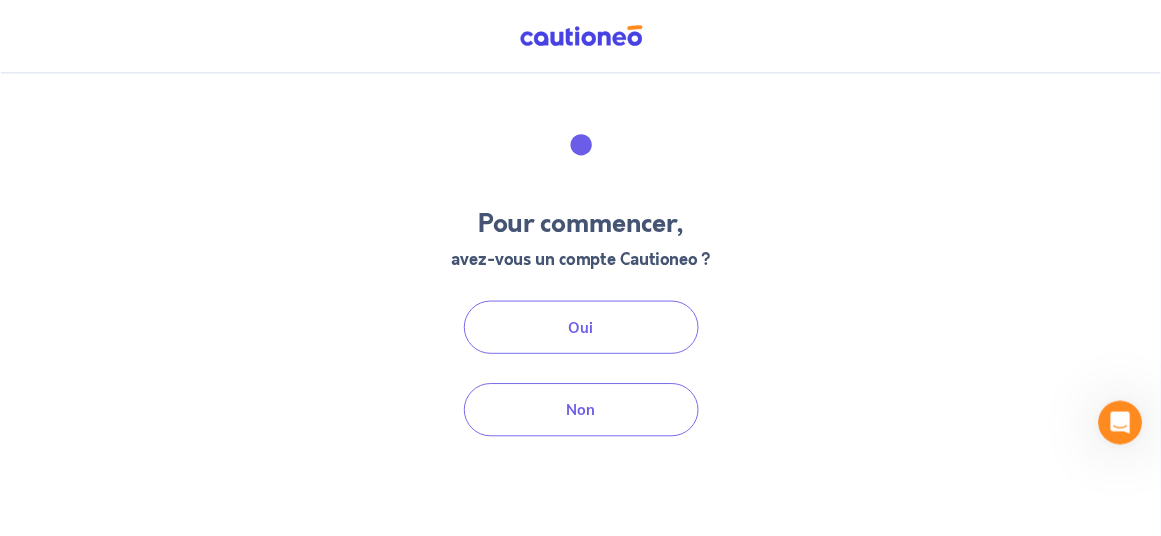 scroll, scrollTop: 0, scrollLeft: 0, axis: both 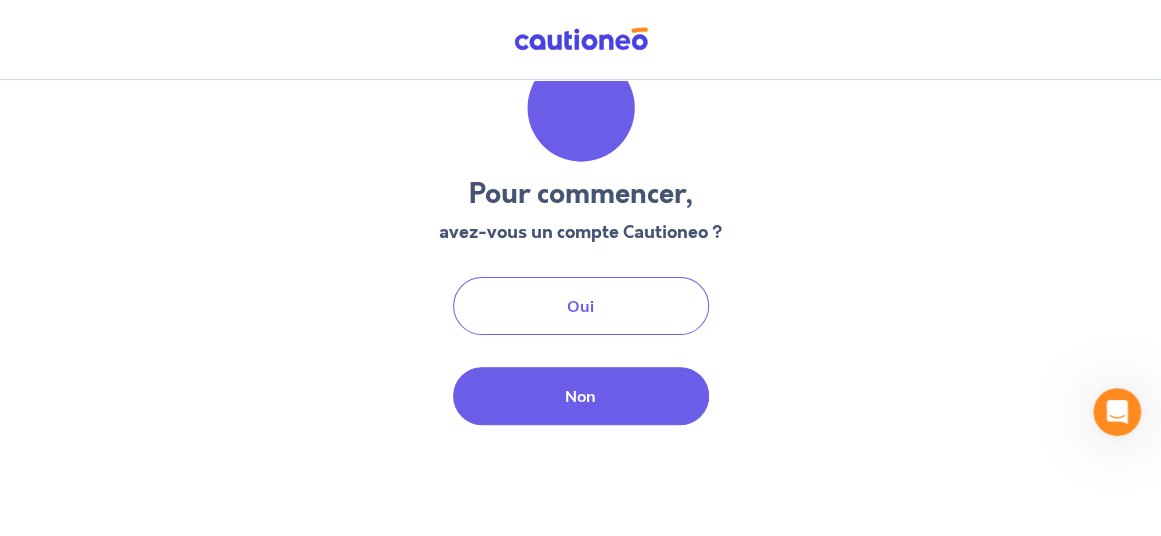 click on "Non" at bounding box center [581, 396] 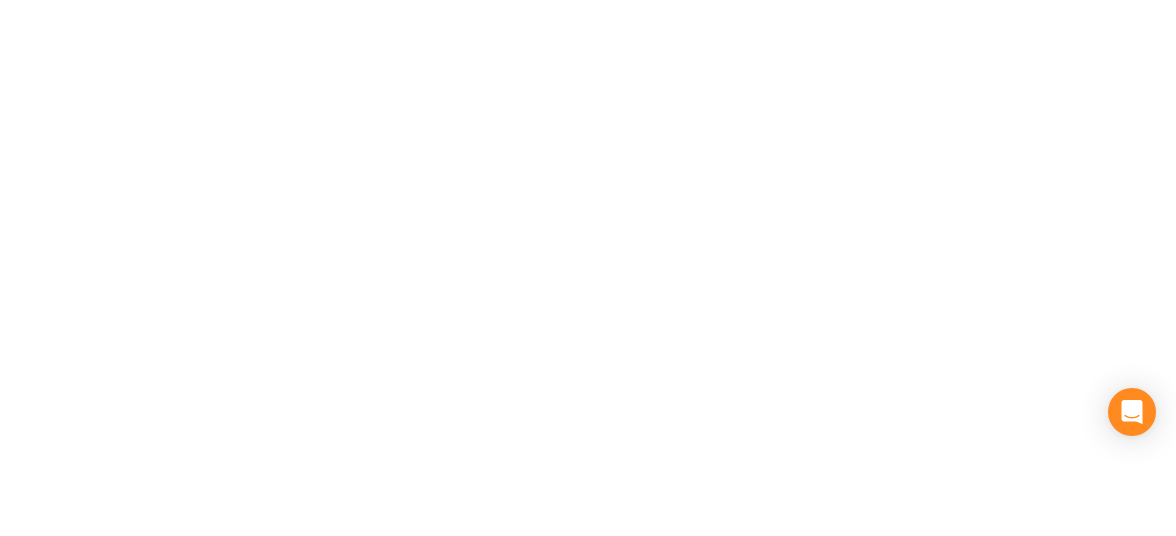 scroll, scrollTop: 0, scrollLeft: 0, axis: both 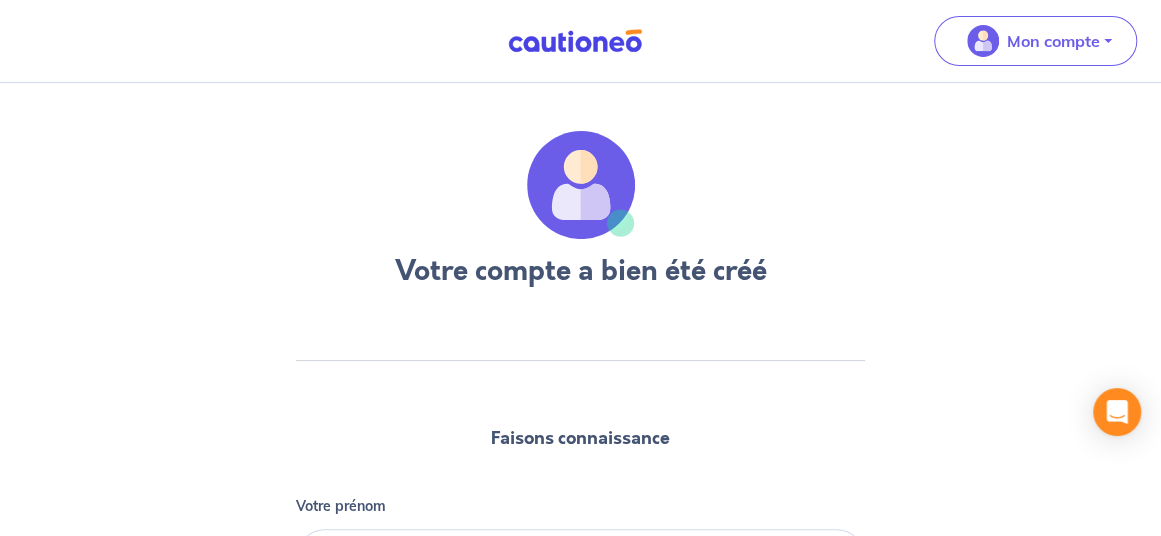 click on "Votre compte a bien été créé Faisons connaissance Votre prénom Votre nom Votre numéro de téléphone International Afghanistan Afrique du Sud Albanie Algérie Allemagne Andorre Angola Anguilla Antigua et Barbuda Arabie Saoudite Argentine Arménie Aruba Australie Autriche Azerbaïdjan Bahamas Bahrain Bangladesh Barbade Belgique Belize Bénin Bermudes Bhoutan Biélorussie Bolivie Bosnie-Herzégovine Botswana Brésil Brunéi Bulgarie Burkina Faso Burundi Cambodge Cameroun Canada Cayman Centrafrique Chili Chine (République populaire) Chypre Colombie Comores Congo (République) Corée, République (Corée du Sud) Corée, République populaire démocratique (Corée du Nord) Costa Rica Côte d'Ivoire Croatie Cuba Curaçao Danemark Djibouti Dominicaine (République) Dominique Egypte El Salvador Émirats Arabes Unis Equateur Erythrée Espagne Estonie États-Unis d'Amérique Ethiopie ex-République yougoslave de Macédoine Fidji Finlande France Gabon Gambie Géorgie Ghana Gibraltar Grèce" at bounding box center [580, 511] 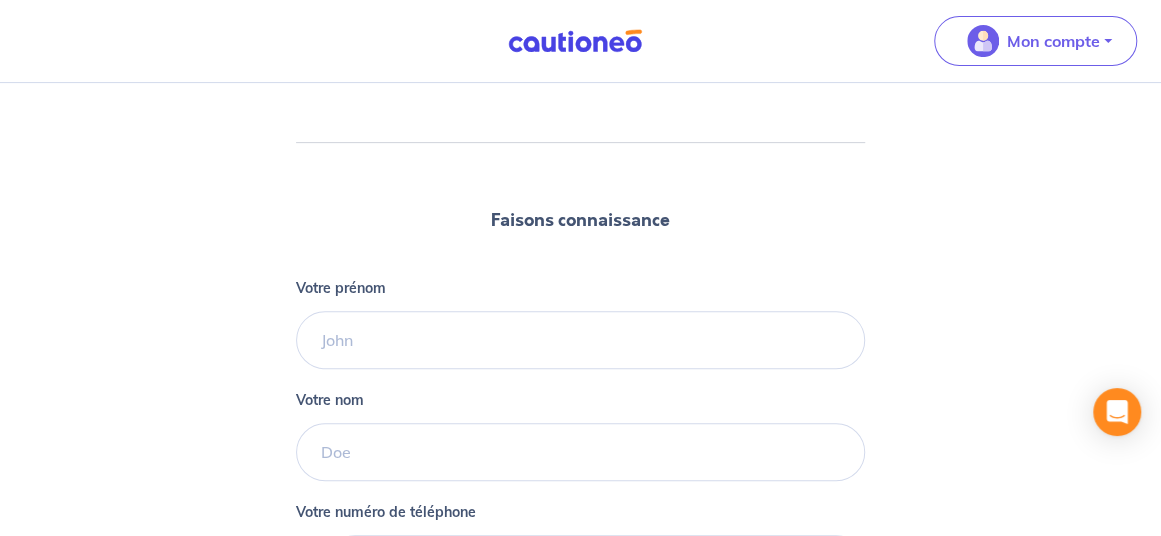 scroll, scrollTop: 400, scrollLeft: 0, axis: vertical 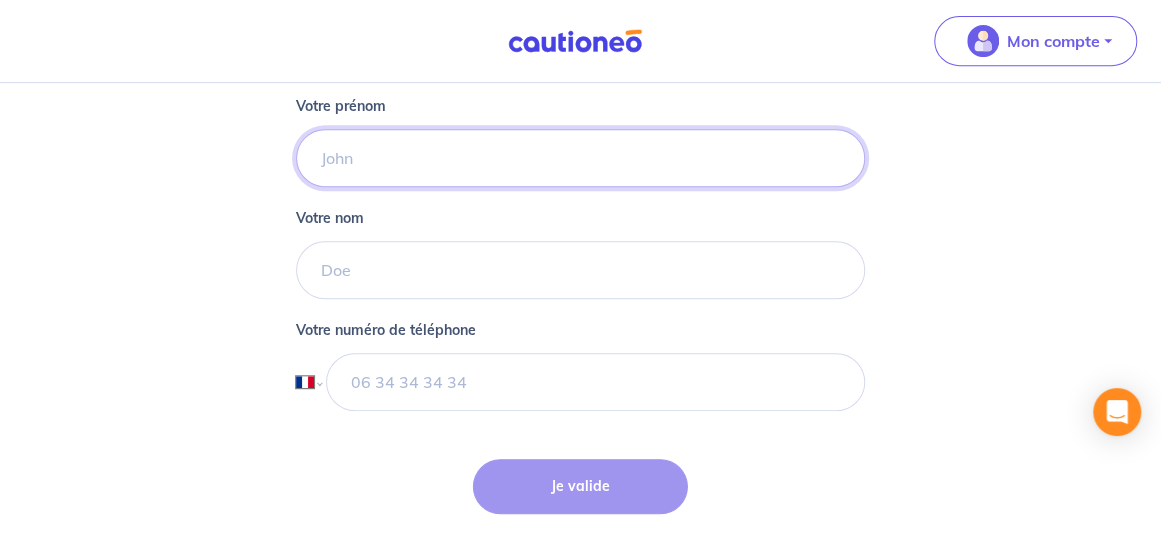 click on "Votre prénom" at bounding box center (580, 158) 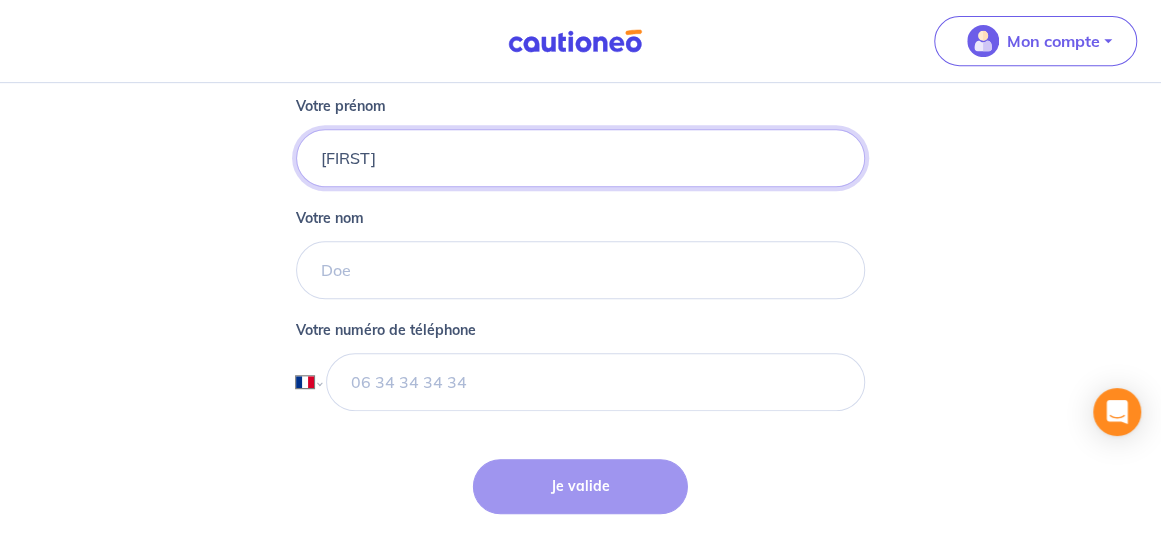 type on "[FIRST]" 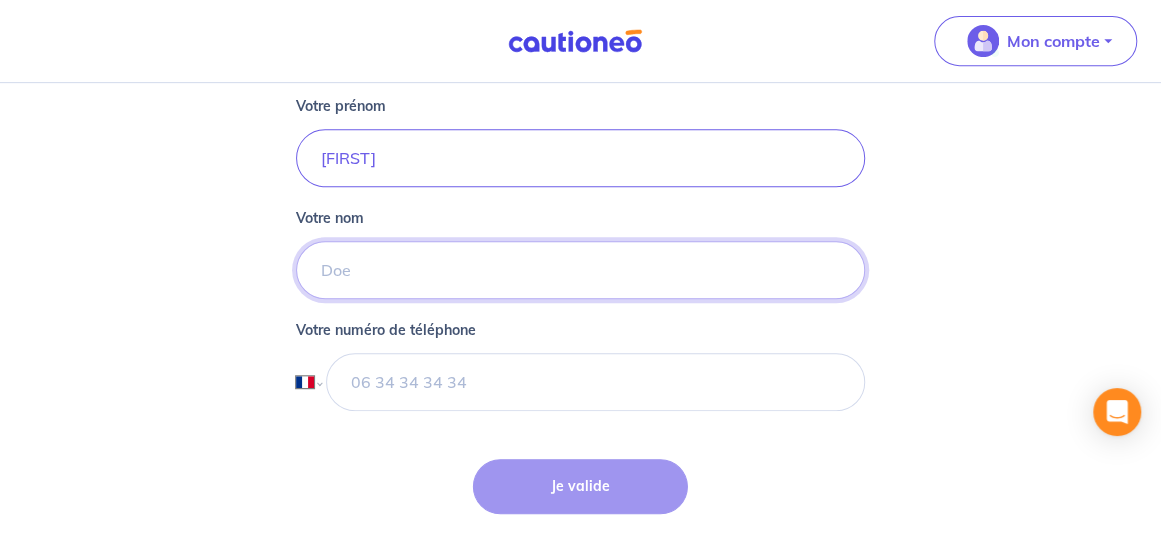 click on "Votre nom" at bounding box center (580, 270) 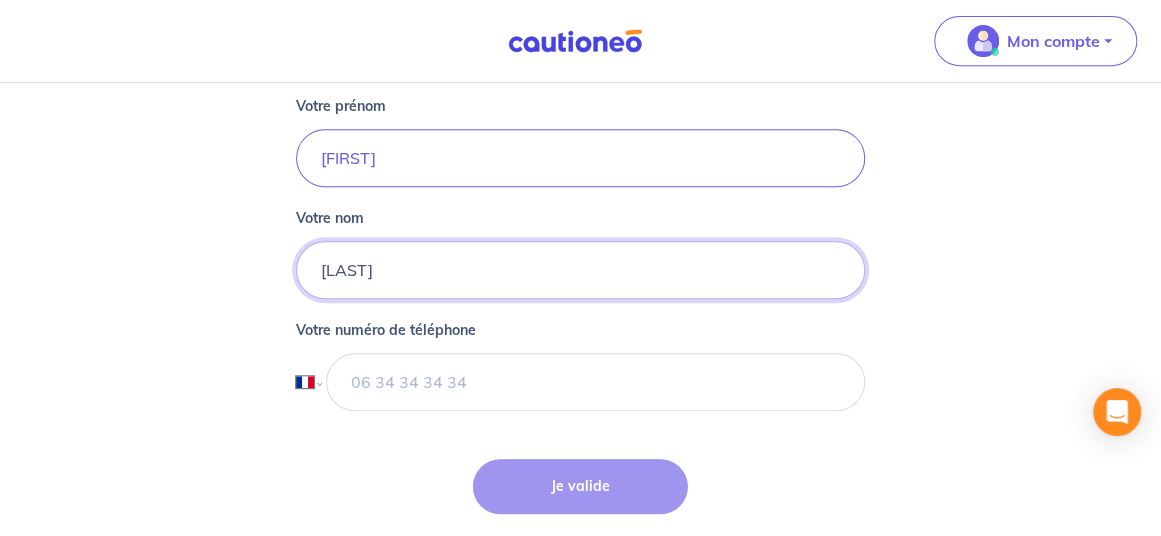 type on "[LAST]" 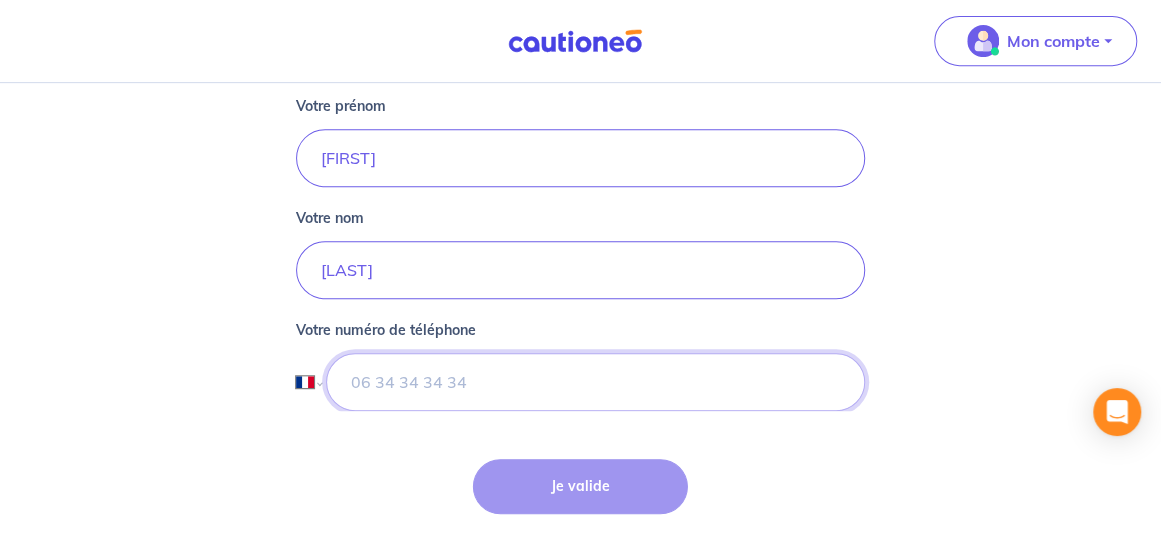 click at bounding box center (595, 382) 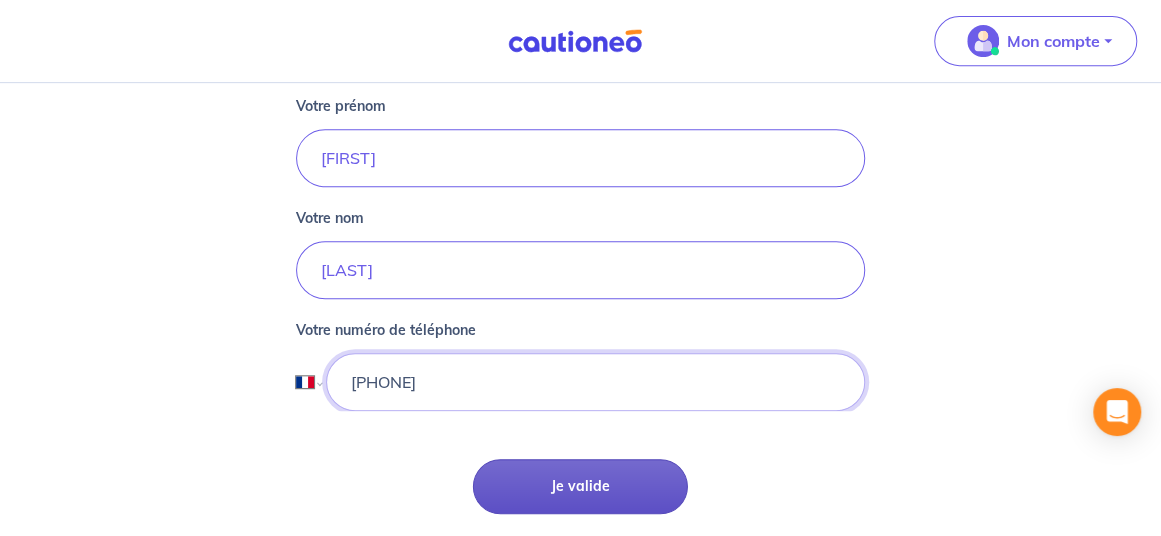 type on "[PHONE]" 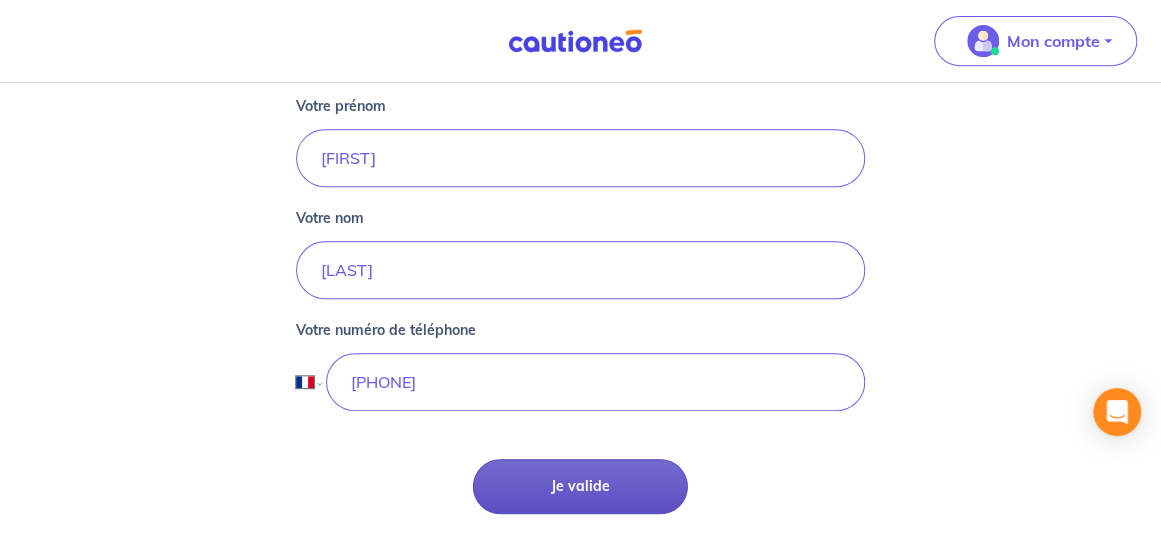 click on "Je valide" at bounding box center (580, 486) 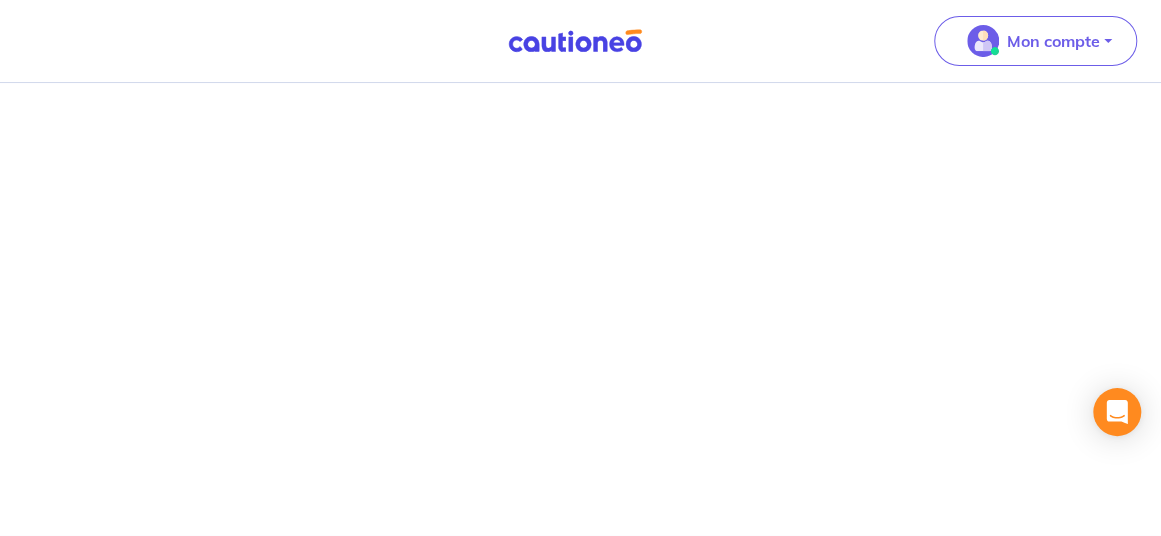 scroll, scrollTop: 0, scrollLeft: 0, axis: both 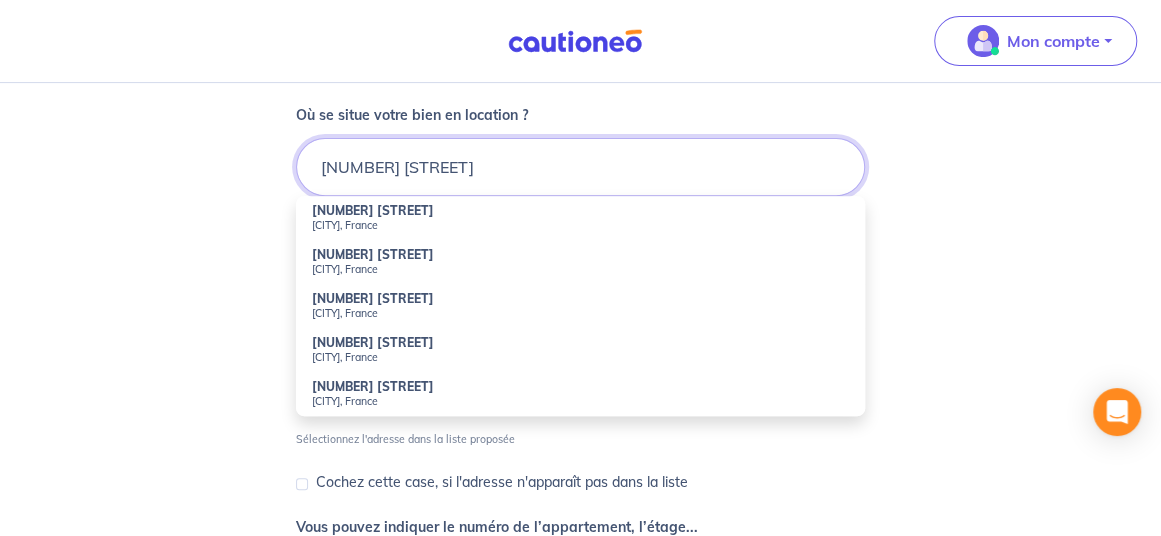 type on "[NUMBER] [STREET]" 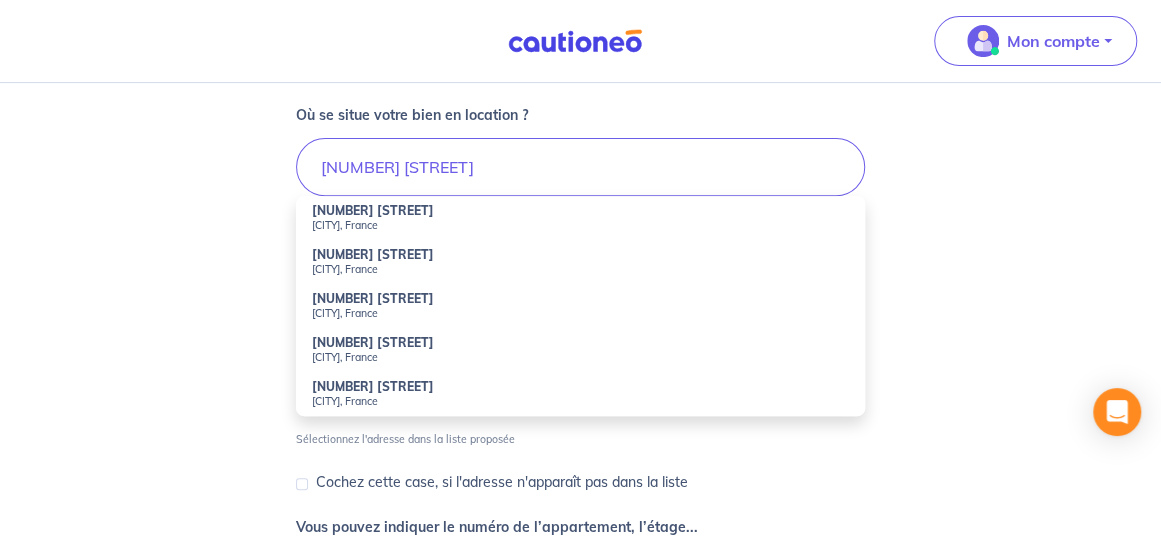 click on "[NUMBER] [STREET], [CITY], France" at bounding box center (580, 218) 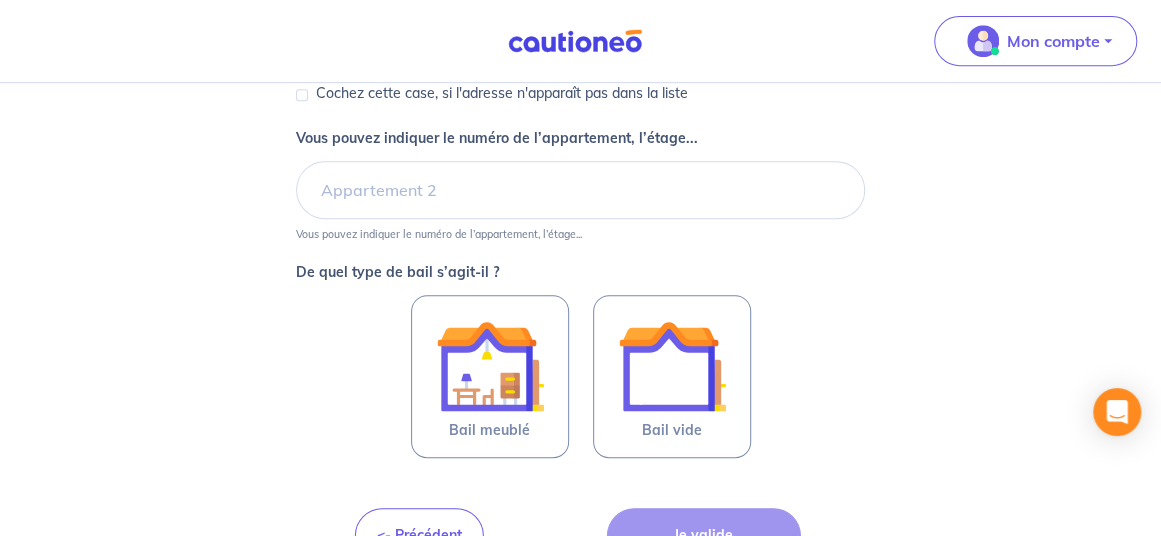 scroll, scrollTop: 444, scrollLeft: 0, axis: vertical 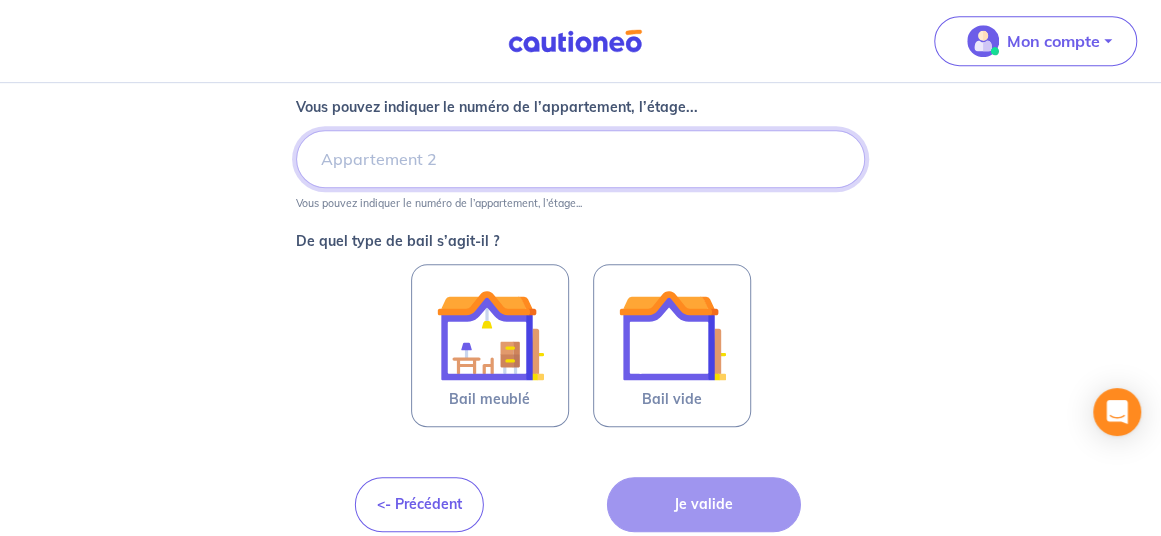 click on "Vous pouvez indiquer le numéro de l’appartement, l’étage..." at bounding box center (580, 159) 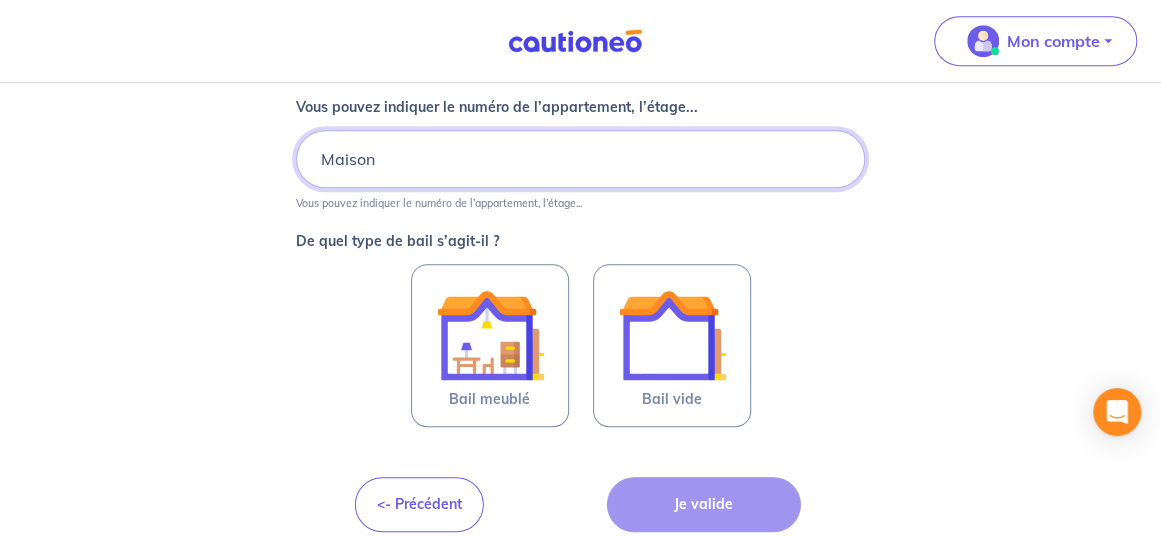 type on "Maison" 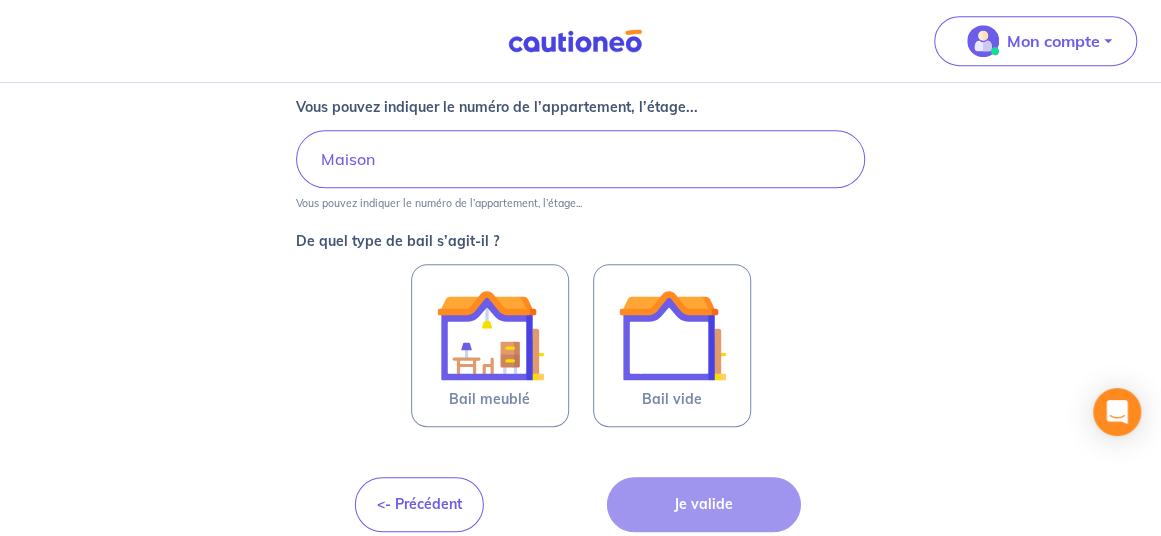 click on "Dites-nous en plus sur votre bien Où se situe votre bien en location ? [NUMBER] [STREET], [CITY], France Sélectionnez l'adresse dans la liste proposée Cochez cette case, si l'adresse n'apparaît pas dans la liste Vous pouvez indiquer le numéro de l’appartement, l’étage... Maison Vous pouvez indiquer le numéro de l’appartement, l’étage... De quel type de bail s’agit-il ? Bail meublé Bail vide <- Précédent Je valide" at bounding box center [580, 98] 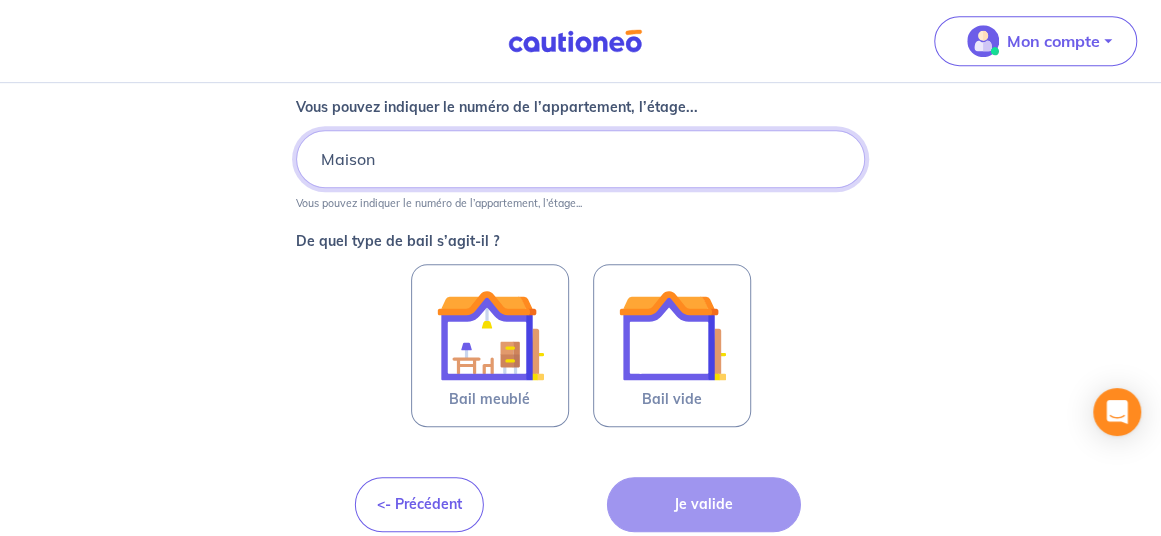 click on "Maison" at bounding box center (580, 159) 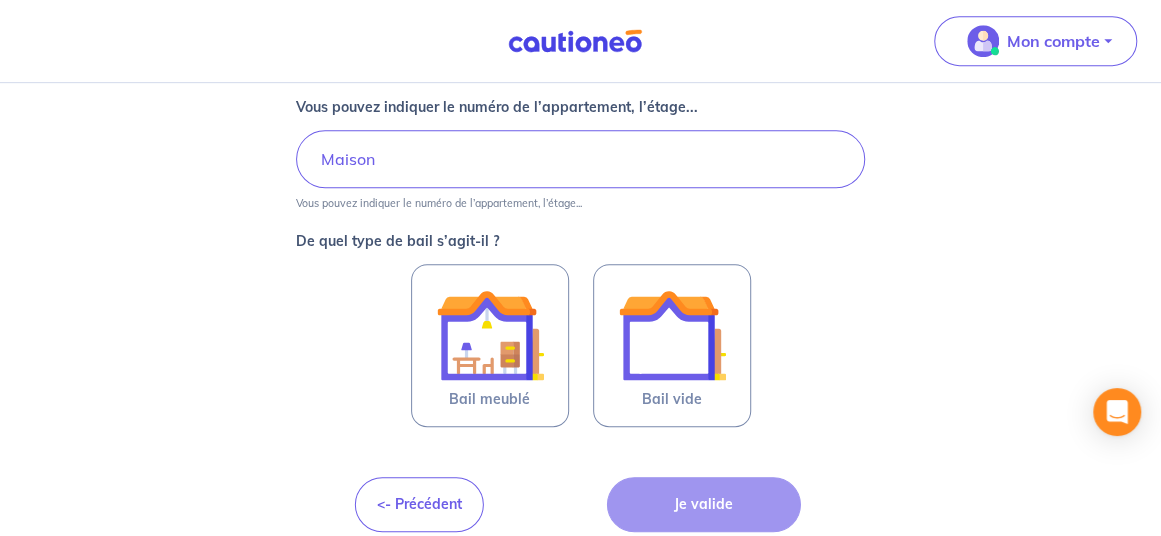 click on "Dites-nous en plus sur votre bien Où se situe votre bien en location ? [NUMBER] [STREET], [CITY], France Sélectionnez l'adresse dans la liste proposée Cochez cette case, si l'adresse n'apparaît pas dans la liste Vous pouvez indiquer le numéro de l’appartement, l’étage... Maison Vous pouvez indiquer le numéro de l’appartement, l’étage... De quel type de bail s’agit-il ? Bail meublé Bail vide <- Précédent Je valide" at bounding box center [580, 98] 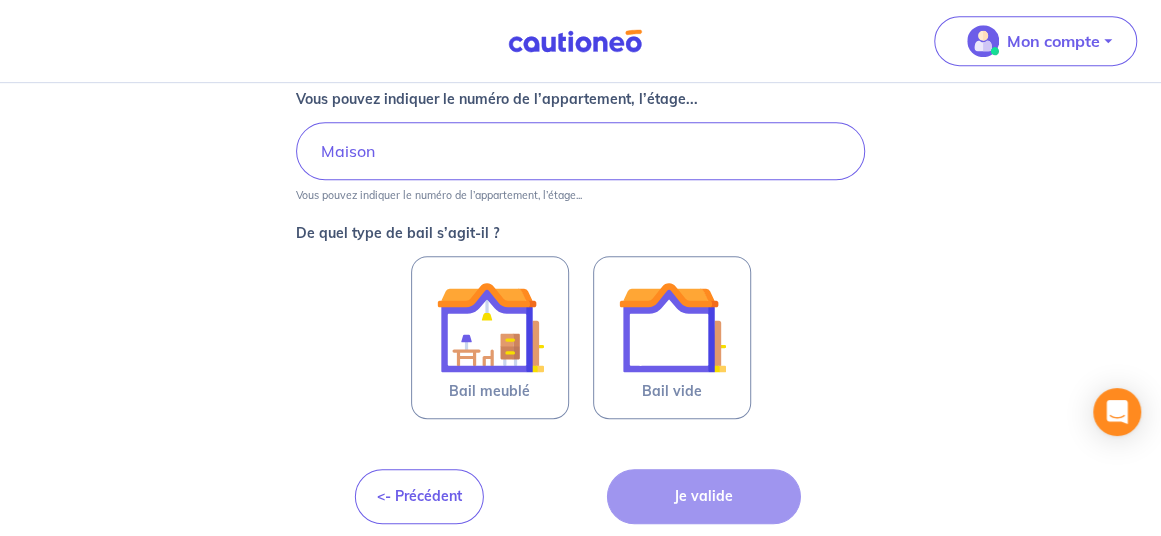 scroll, scrollTop: 462, scrollLeft: 0, axis: vertical 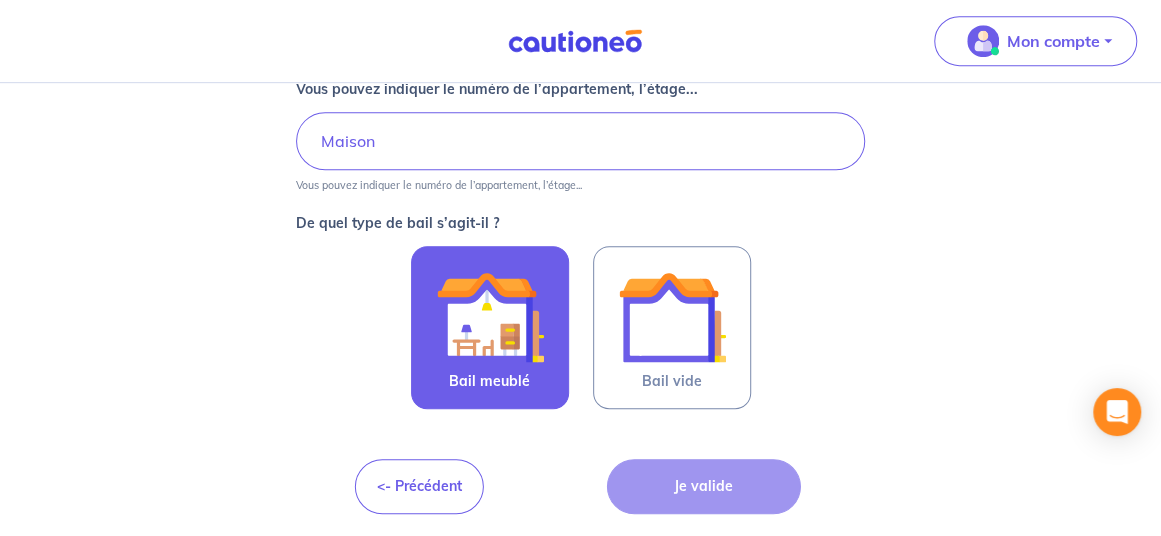click at bounding box center (490, 317) 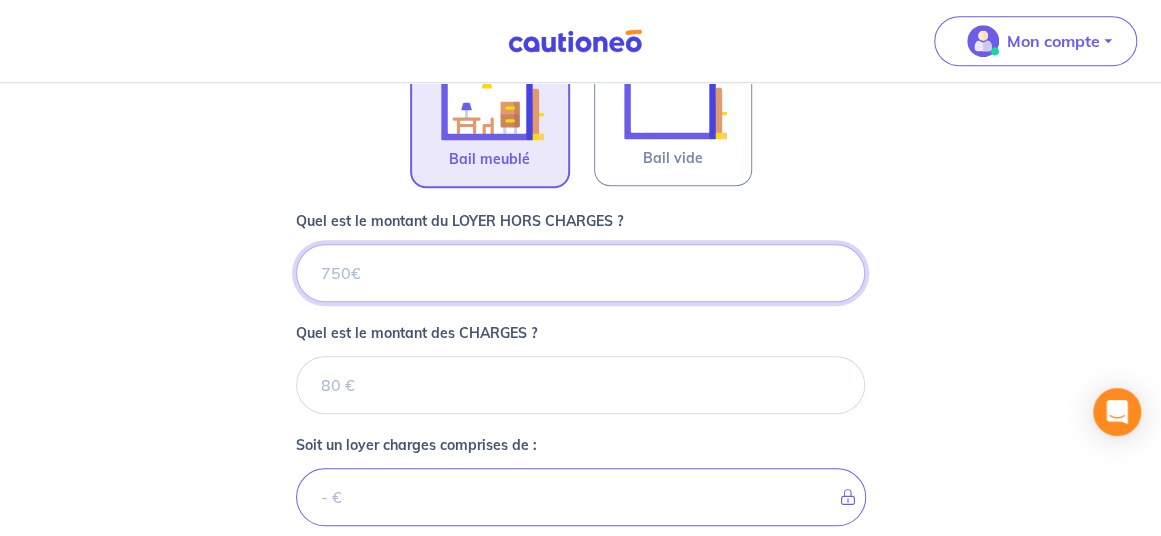 scroll, scrollTop: 654, scrollLeft: 0, axis: vertical 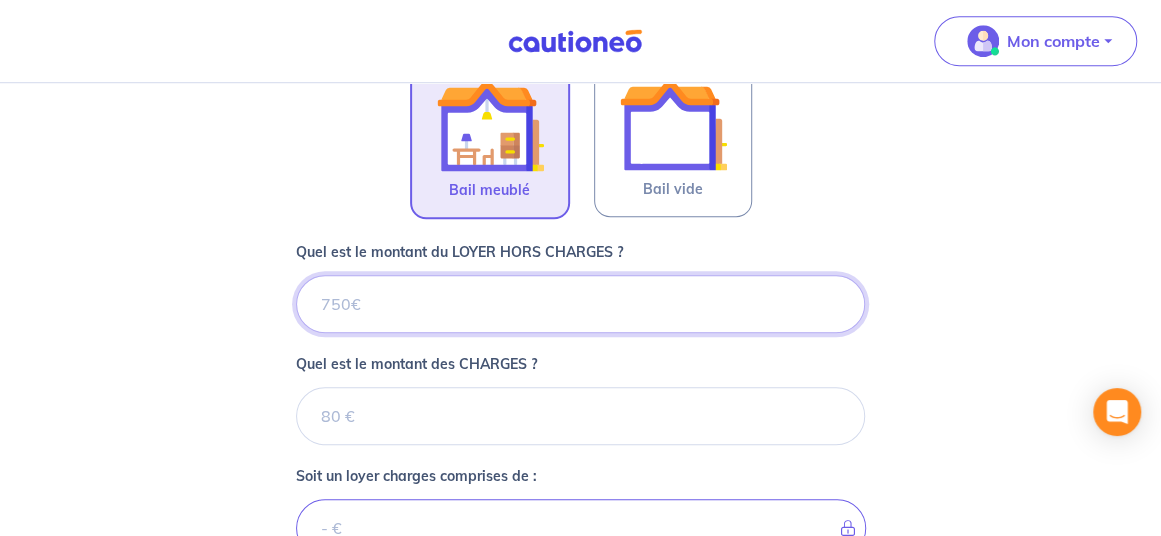 drag, startPoint x: 386, startPoint y: 315, endPoint x: 250, endPoint y: 299, distance: 136.93794 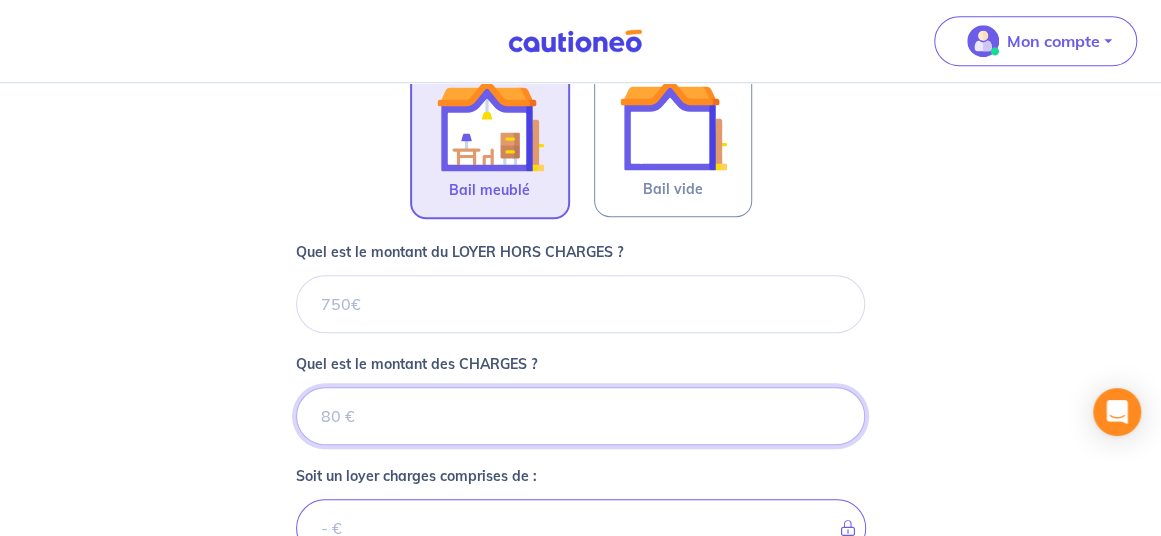 click on "Quel est le montant des CHARGES ?" at bounding box center [580, 416] 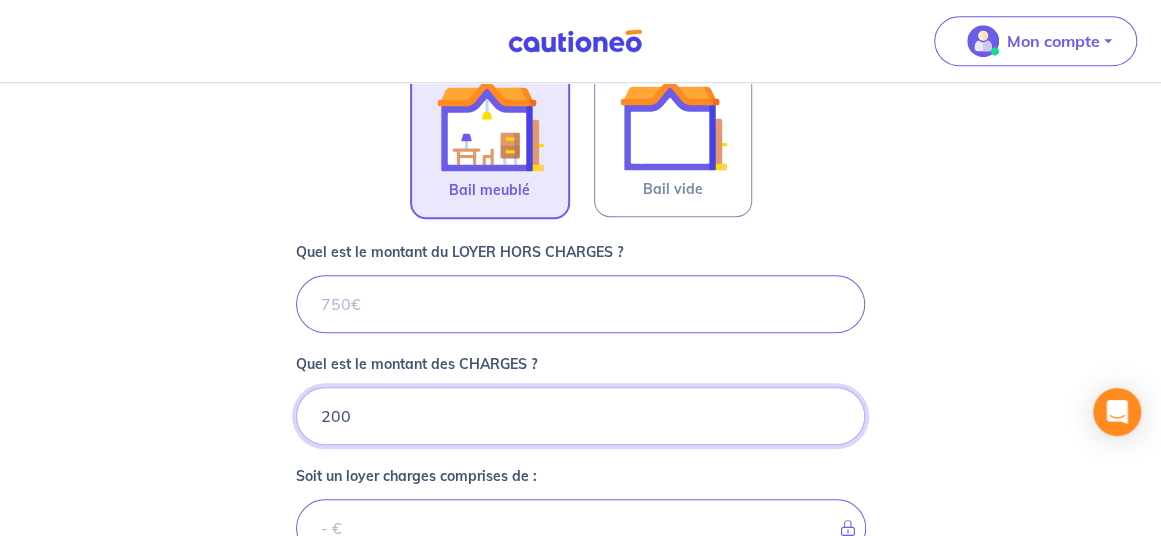 type on "200" 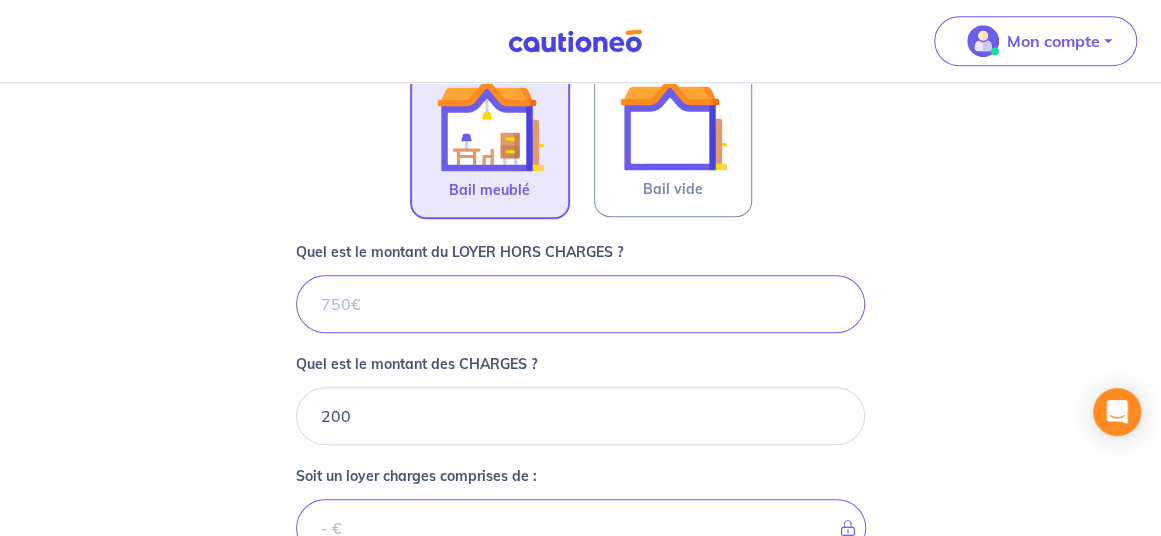 scroll, scrollTop: 854, scrollLeft: 0, axis: vertical 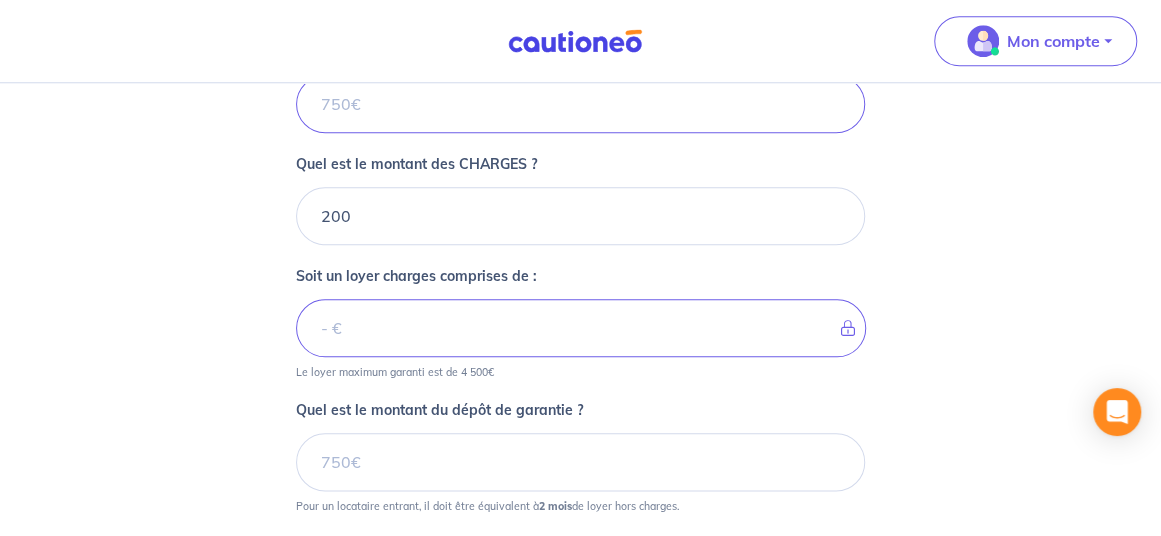 click on "Dites-nous en plus sur votre bien Où se situe votre bien en location ? [NUMBER] [STREET], [CITY], [STATE], [COUNTRY] Sélectionnez l'adresse dans la liste proposée Cochez cette case, si l'adresse n'apparaît pas dans la liste Vous pouvez indiquer le numéro de l’appartement, l’étage... Maison Vous pouvez indiquer le numéro de l’appartement, l’étage... De quel type de bail s’agit-il ? Bail meublé Bail vide Quel est le montant du LOYER HORS CHARGES ? [PRICE] Quel est le montant des CHARGES ? [PRICE] Soit un loyer charges comprises de : [PRICE] Le loyer maximum garanti est de [PRICE]€ Quel est le montant du dépôt de garantie ? Pour un locataire entrant, il doit être équivalent à  2 mois  de loyer hors charges. <- Précédent Je valide" at bounding box center [580, -65] 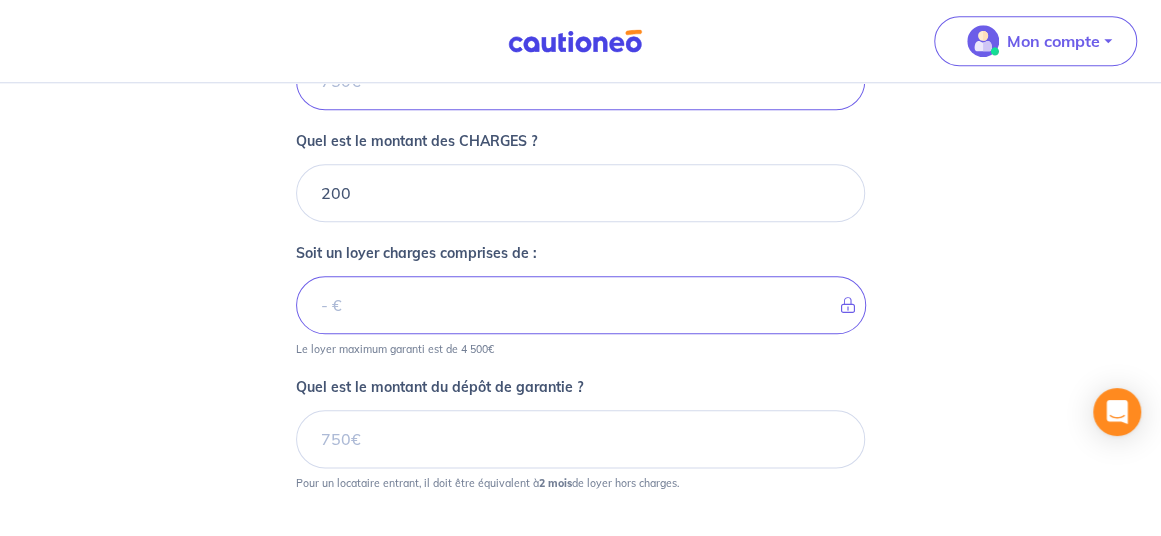 scroll, scrollTop: 954, scrollLeft: 0, axis: vertical 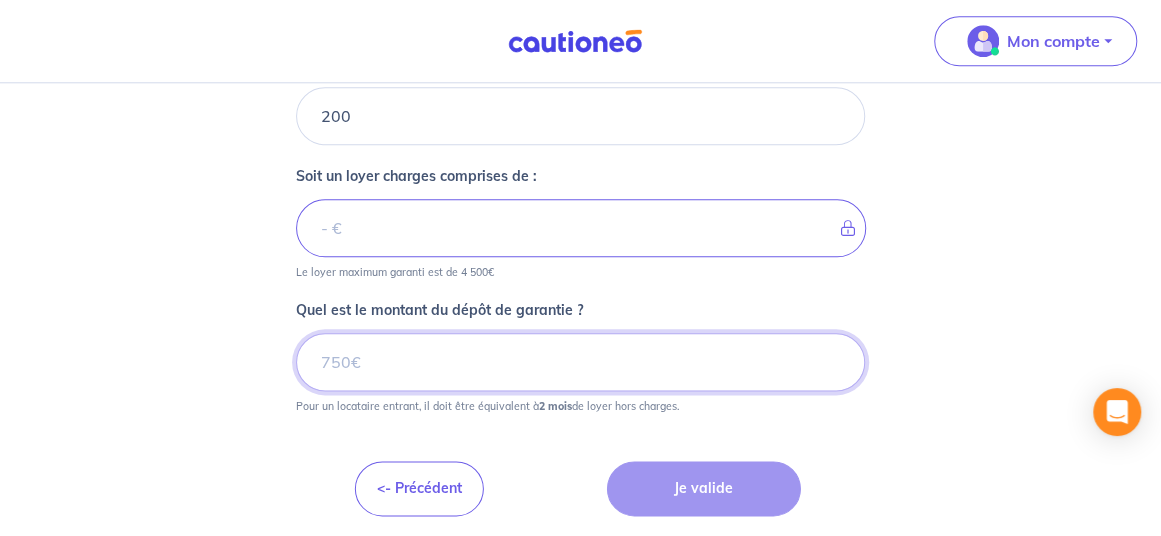 click on "Quel est le montant du dépôt de garantie ?" at bounding box center [580, 362] 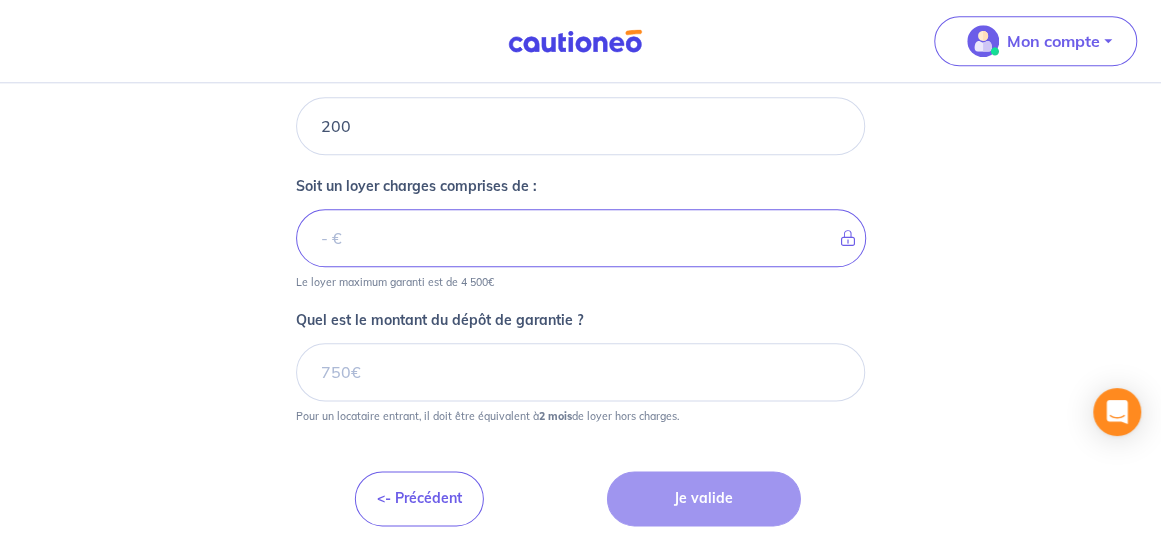 scroll, scrollTop: 954, scrollLeft: 0, axis: vertical 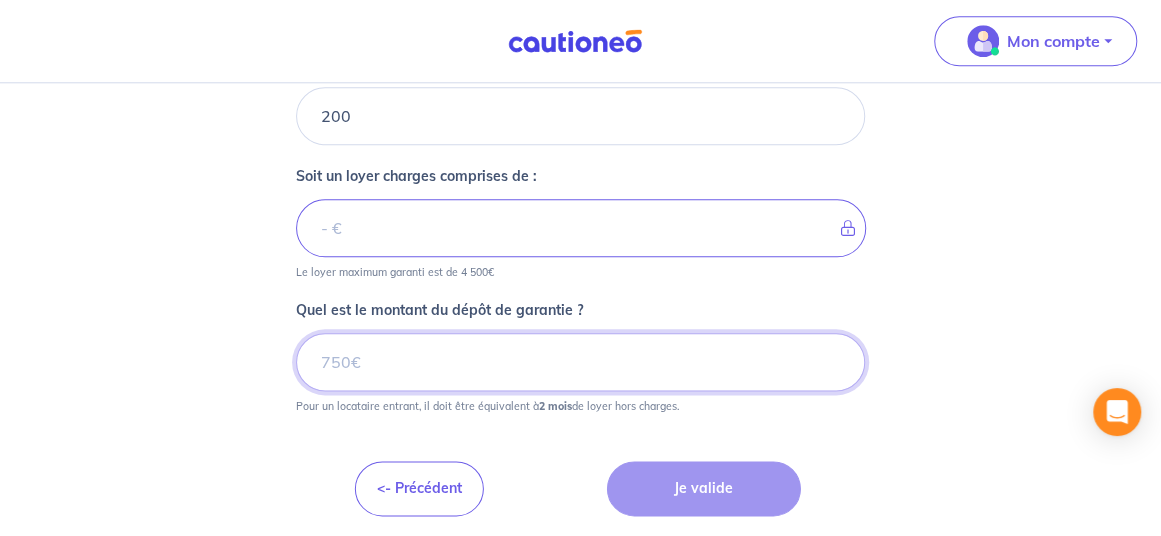 click on "Quel est le montant du dépôt de garantie ?" at bounding box center (580, 362) 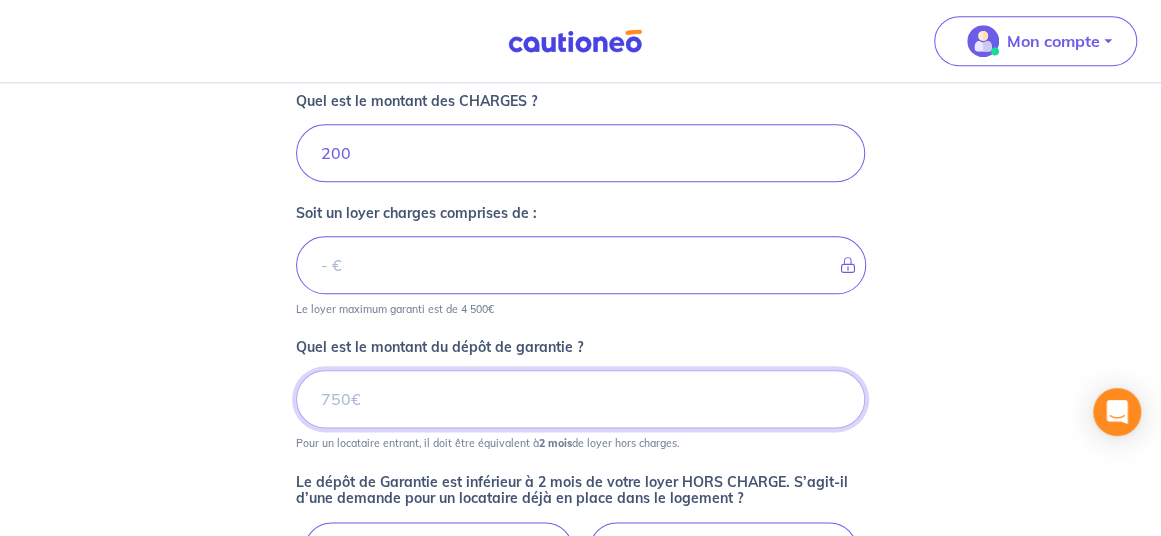scroll, scrollTop: 1080, scrollLeft: 0, axis: vertical 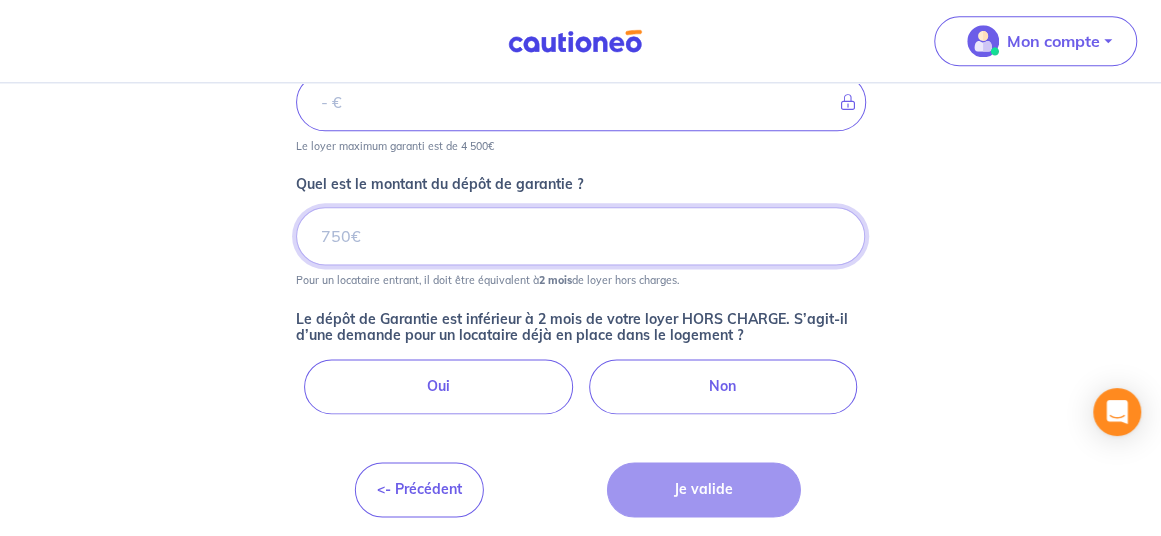 drag, startPoint x: 374, startPoint y: 229, endPoint x: 261, endPoint y: 226, distance: 113.03982 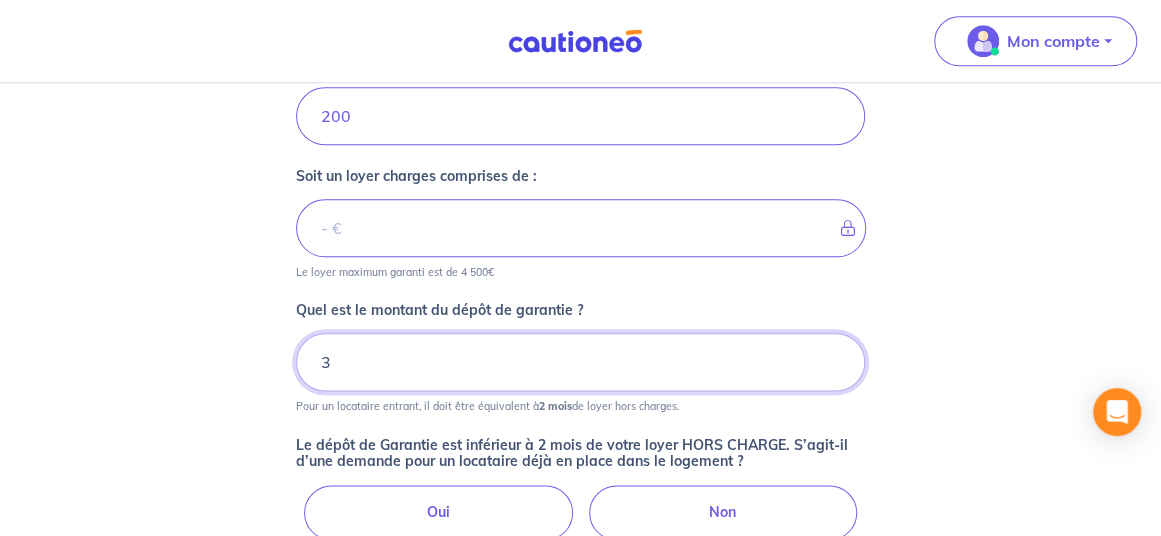 scroll, scrollTop: 1080, scrollLeft: 0, axis: vertical 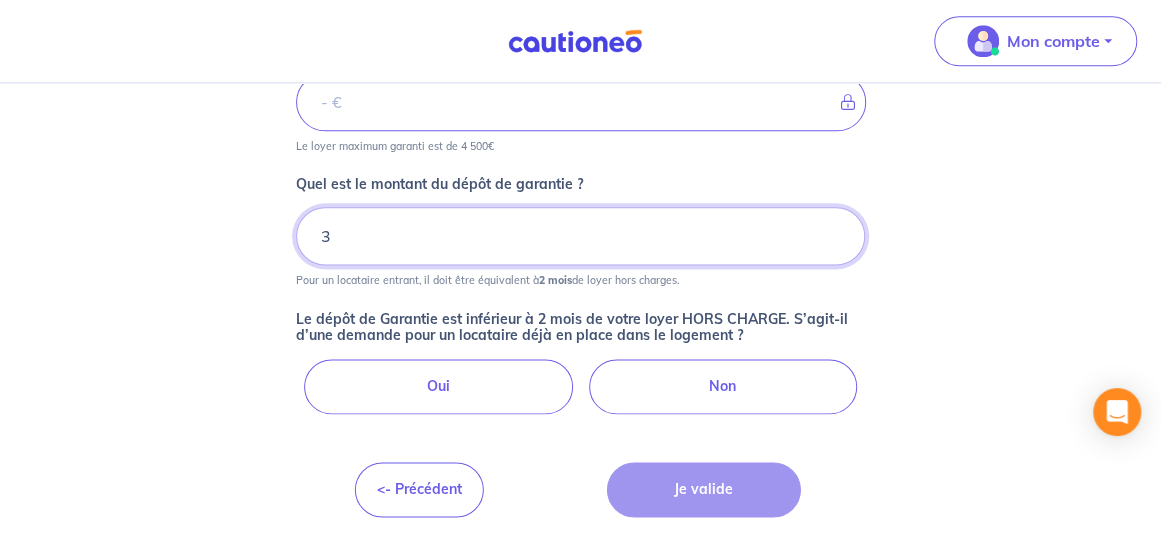type on "[NUMBER]" 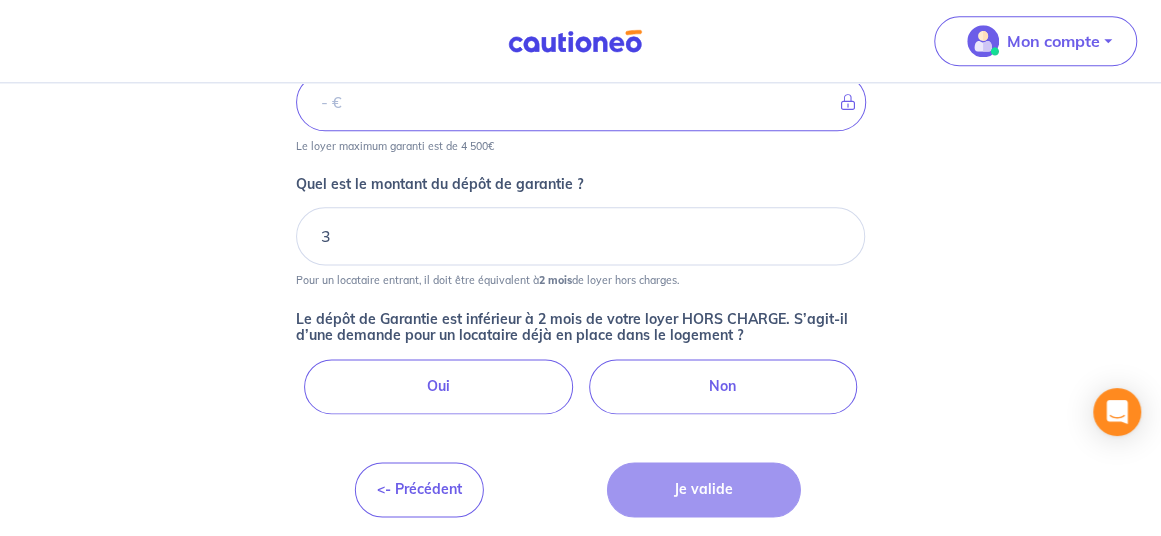 click on "Dites-nous en plus sur votre bien Où se situe votre bien en location ? [NUMBER] [STREET], [CITY], France Sélectionnez l'adresse dans la liste proposée Cochez cette case, si l'adresse n'apparaît pas dans la liste Vous pouvez indiquer le numéro de l’appartement, l’étage... Maison Vous pouvez indiquer le numéro de l’appartement, l’étage... De quel type de bail s’agit-il ? Bail meublé Bail vide Quel est le montant du LOYER HORS CHARGES ? [NUMBER] Quel est le montant des CHARGES ? [NUMBER] Soit un loyer charges comprises de : [NUMBER] Le loyer maximum garanti est de 4 500€ Quel est le montant du dépôt de garantie ? [NUMBER] Pour un locataire entrant, il doit être équivalent à  2 mois  de loyer hors charges. Le dépôt de Garantie est inférieur à 2 mois de votre loyer HORS CHARGE. S’agit-il d’une demande pour un locataire déjà en place dans le logement ? Oui Non <- Précédent Je valide" at bounding box center [580, -228] 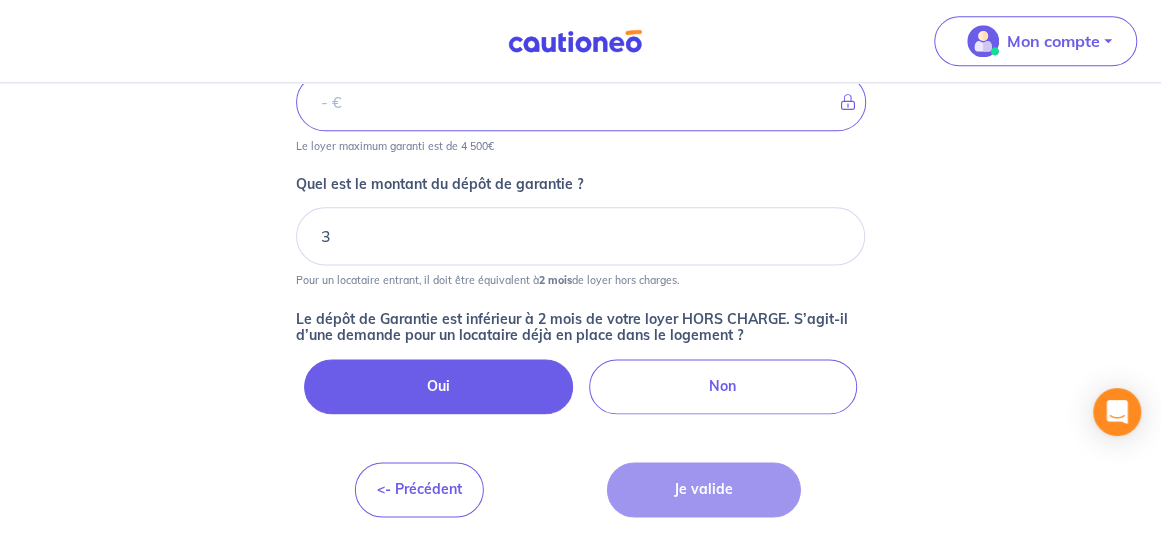 radio on "true" 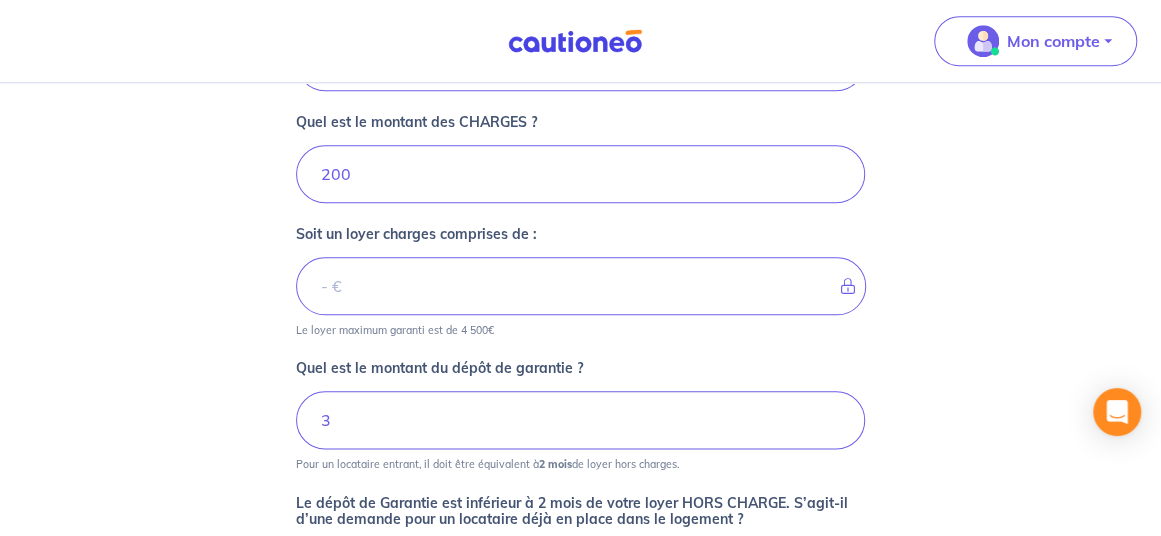 scroll, scrollTop: 1196, scrollLeft: 0, axis: vertical 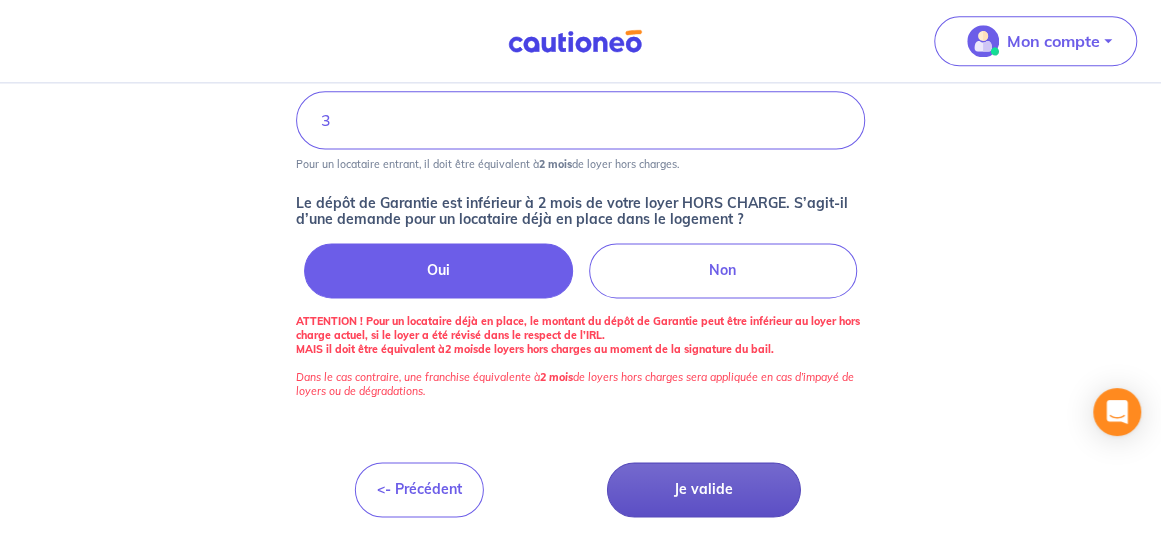 click on "Je valide" at bounding box center [703, 489] 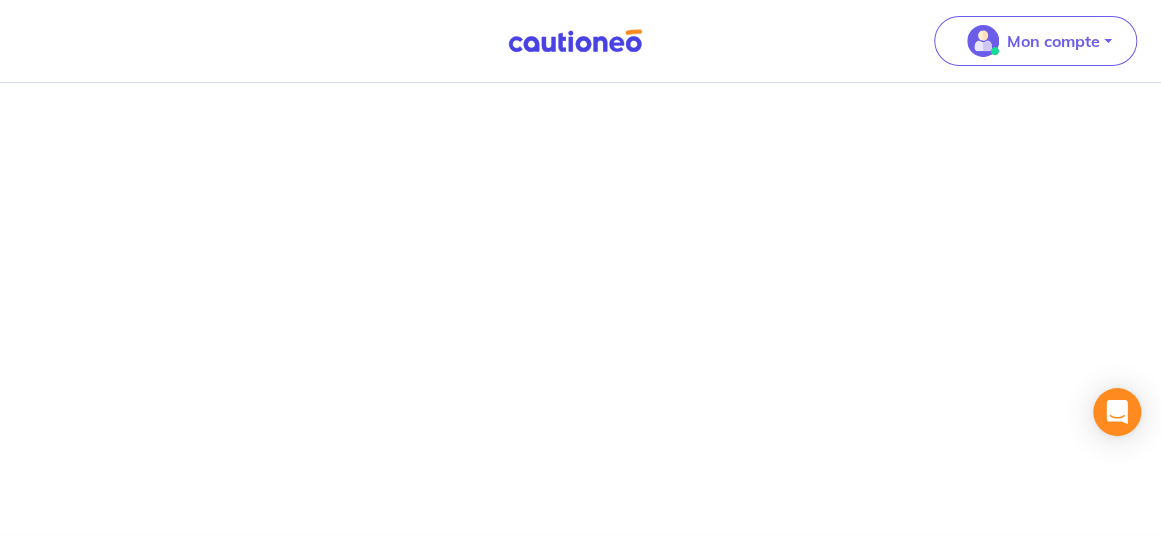 scroll, scrollTop: 0, scrollLeft: 0, axis: both 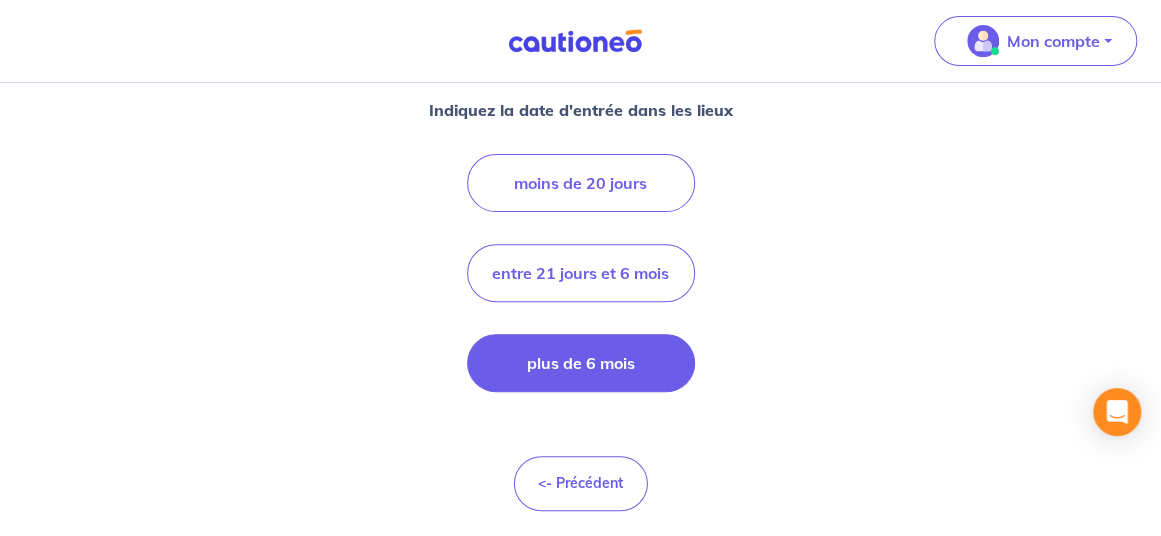 click on "plus de 6 mois" at bounding box center (581, 363) 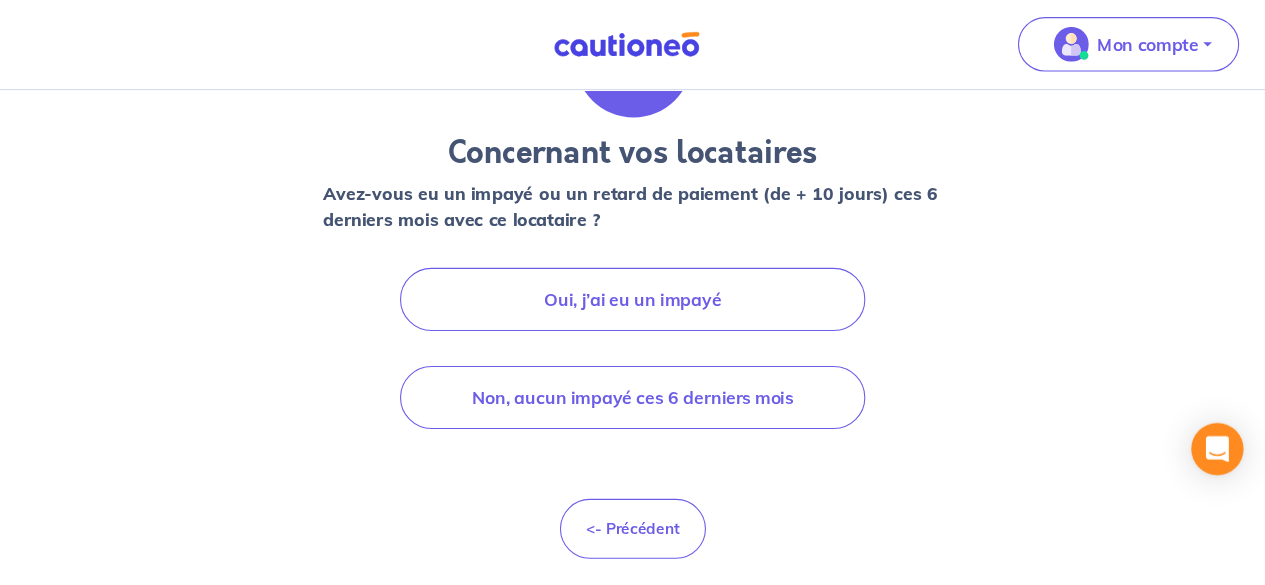 scroll, scrollTop: 80, scrollLeft: 0, axis: vertical 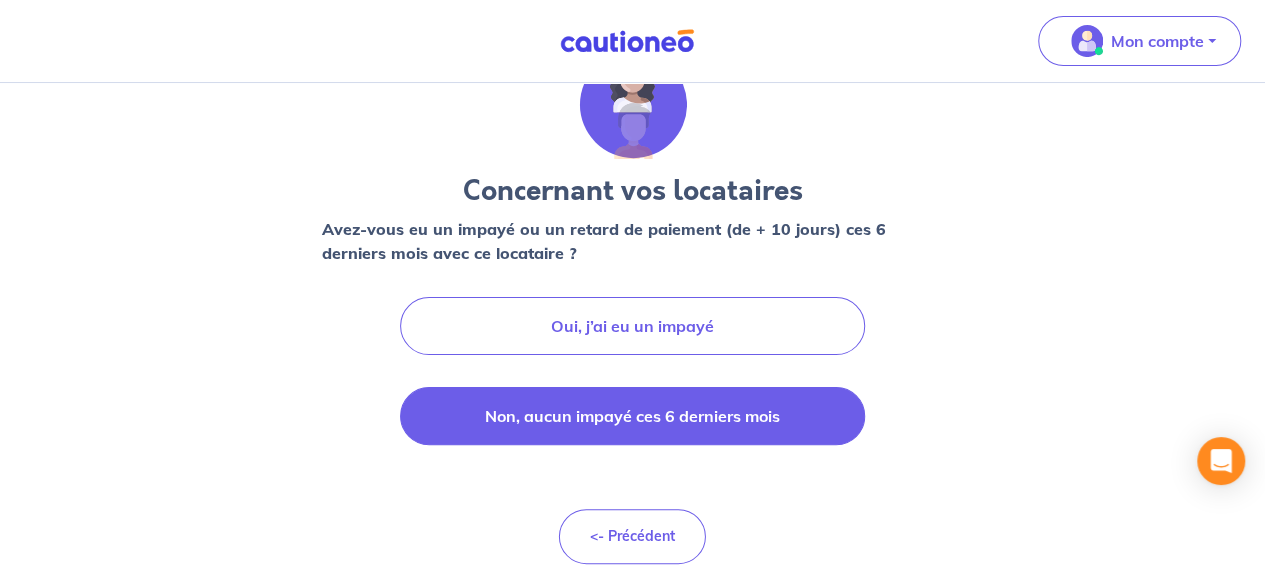 click on "Non, aucun impayé ces 6 derniers mois" at bounding box center [632, 416] 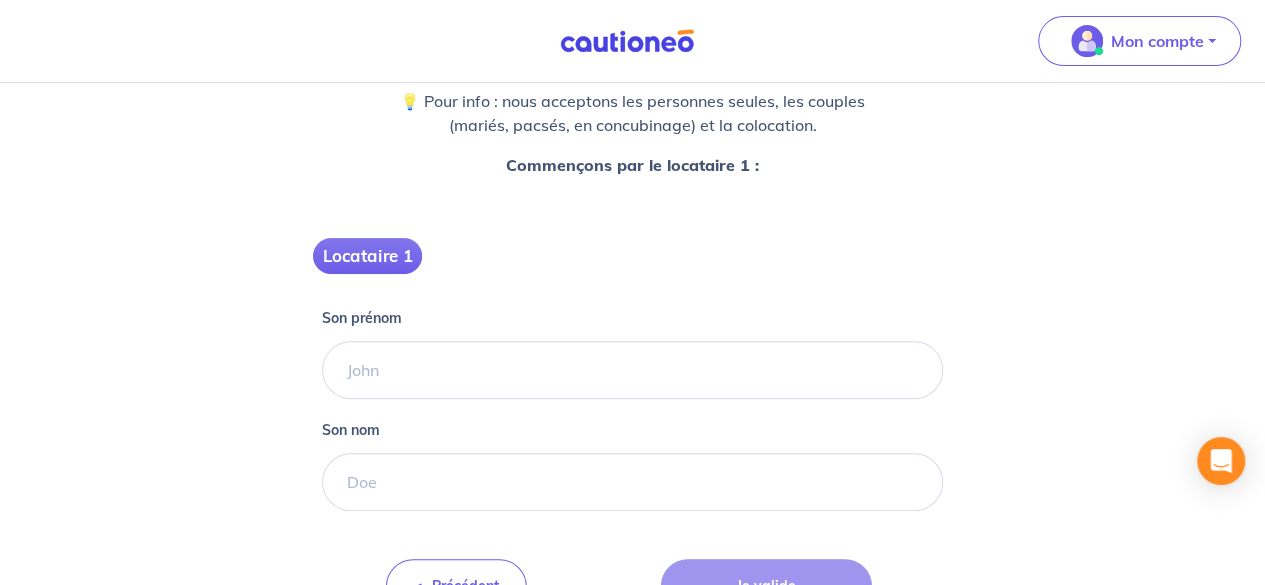 scroll, scrollTop: 258, scrollLeft: 0, axis: vertical 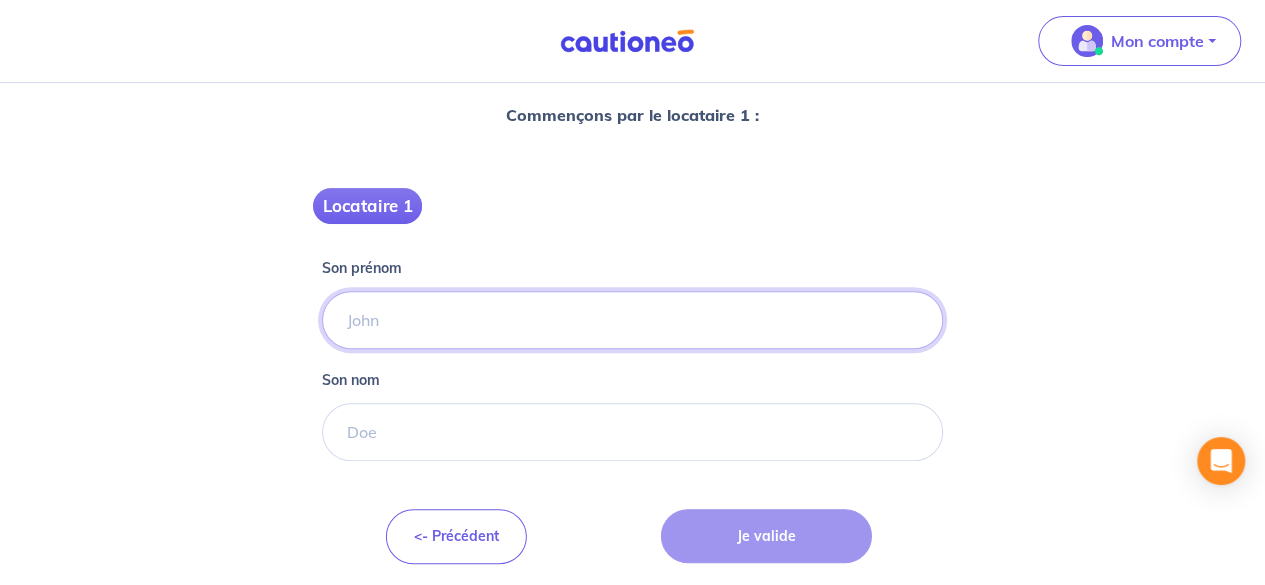 click on "Son prénom" at bounding box center [632, 320] 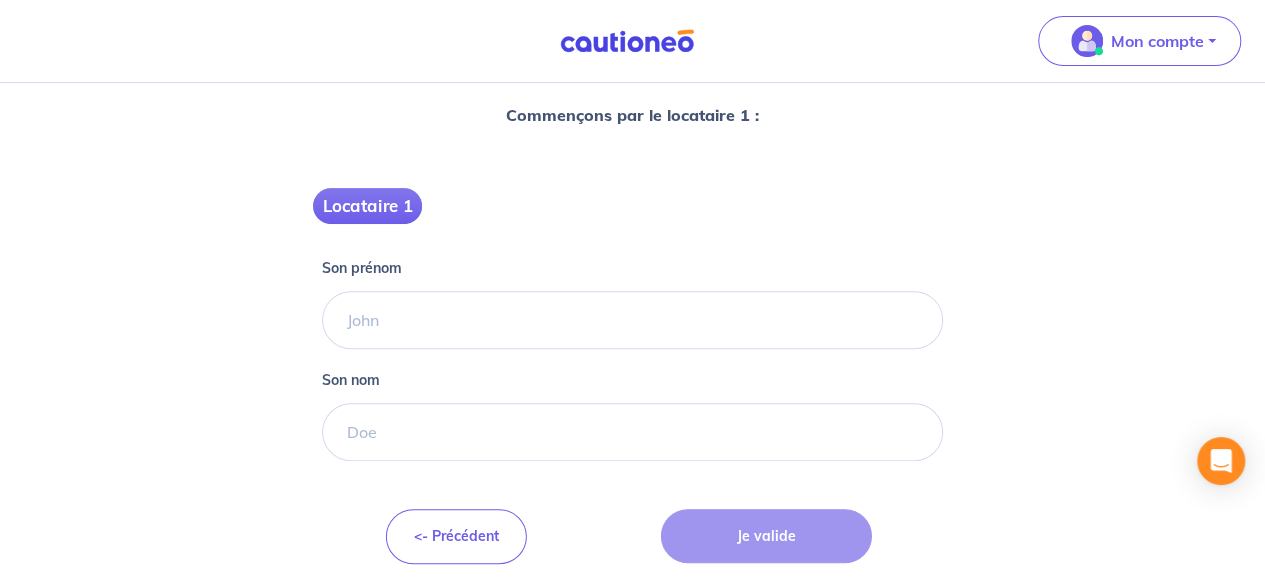 click on "Concernant vos locataires 💡 Pour info : nous acceptons les personnes seules, les couples (mariés, pacsés, en concubinage) et la colocation.
Commençons par le locataire 1 : Locataire 1 Son prénom Son nom <- Précédent Je valide" at bounding box center [632, 207] 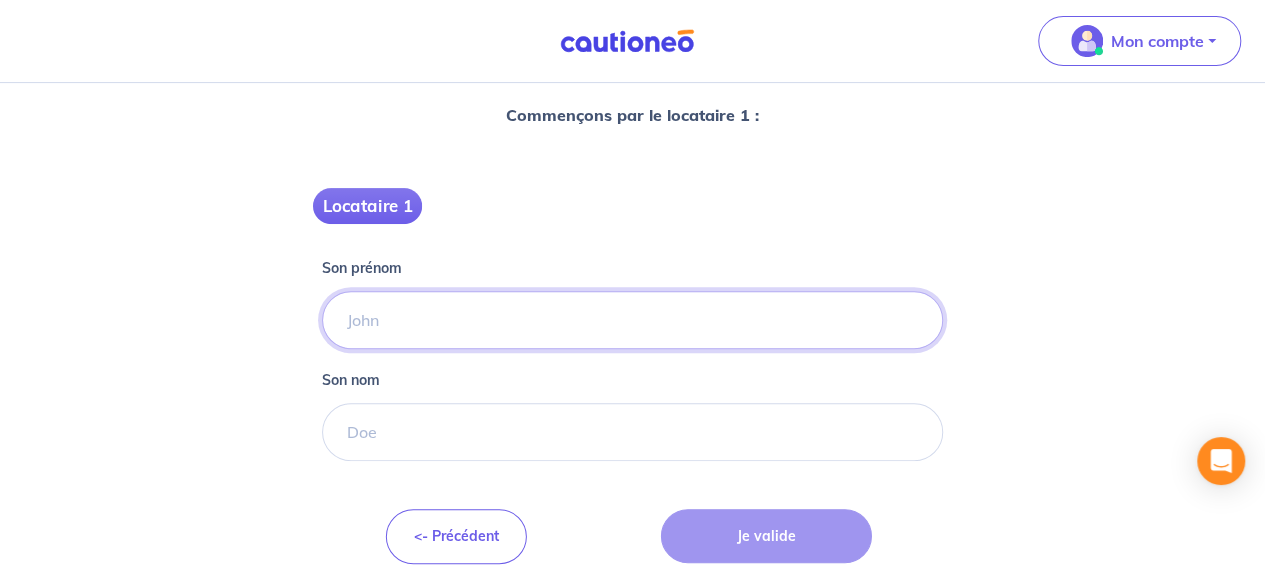 paste on "[FIRST]" 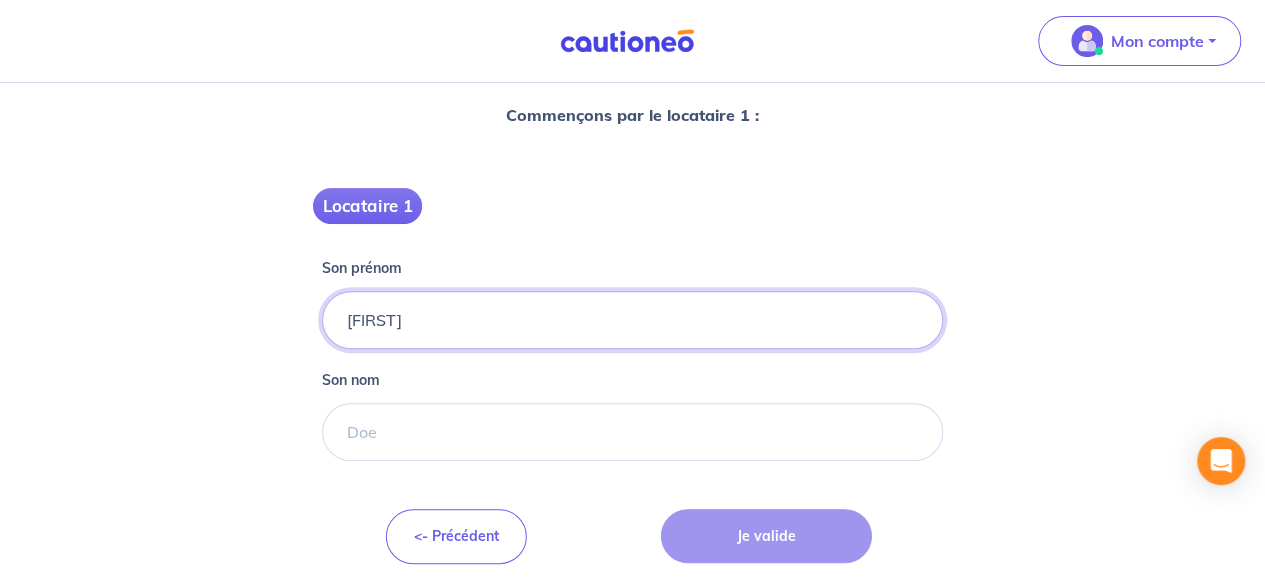 type on "[FIRST]" 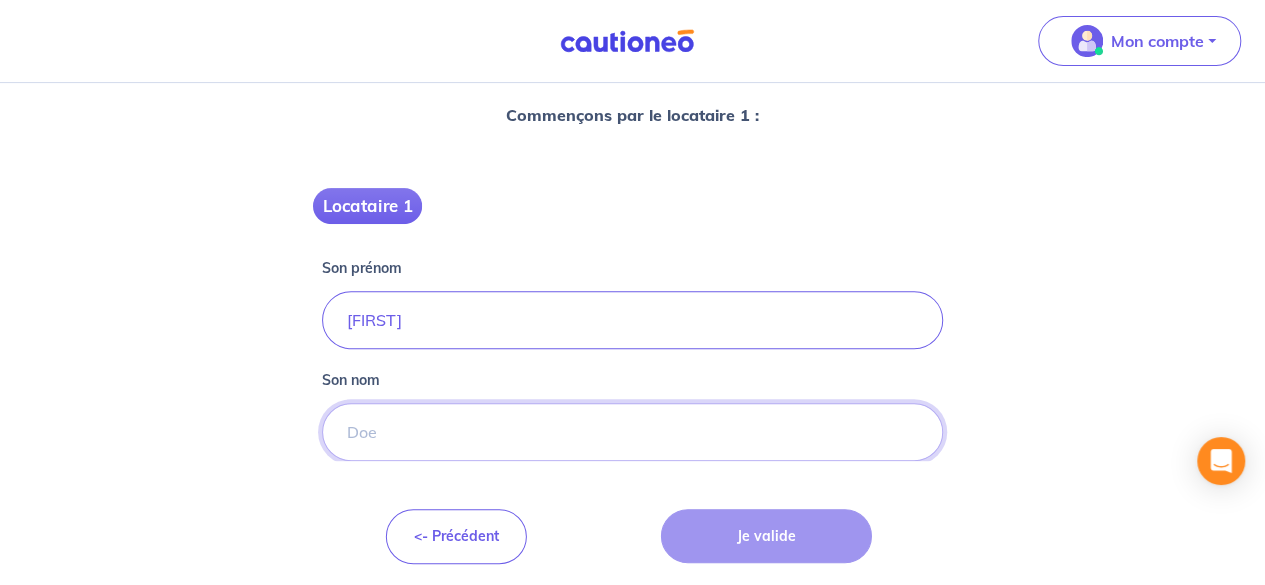 click on "Son nom" at bounding box center (632, 432) 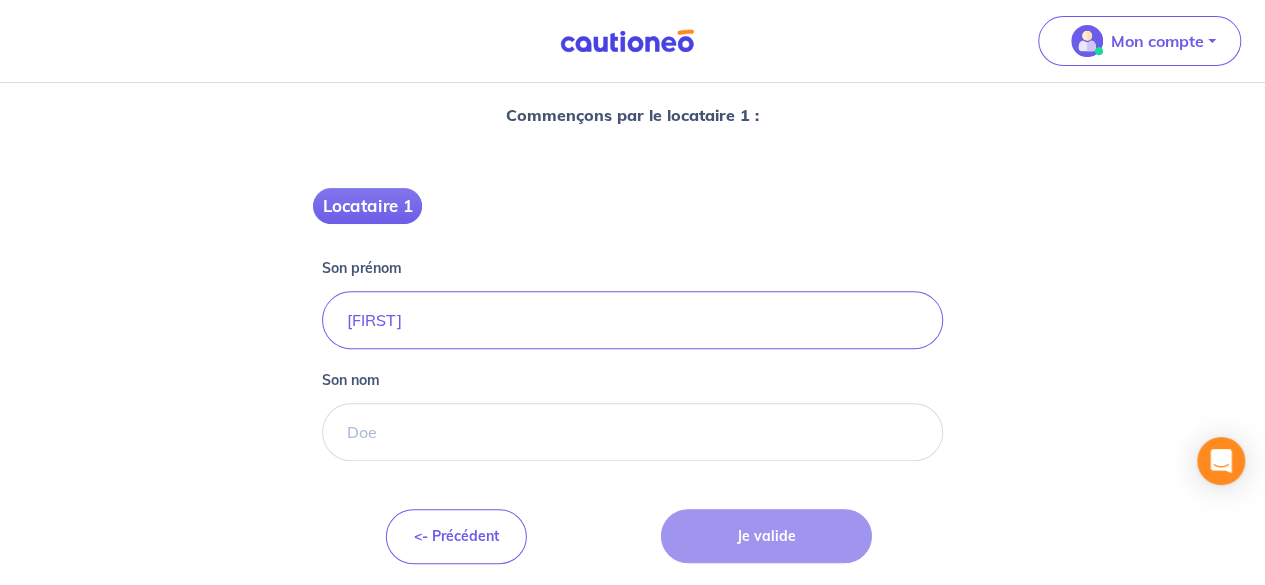 click on "Concernant vos locataires 💡 Pour info : nous acceptons les personnes seules, les couples (mariés, pacsés, en concubinage) et la colocation.
Commençons par le locataire 1 : Locataire 1 Son prénom [FIRST] Son nom <- Précédent Je valide" at bounding box center (632, 207) 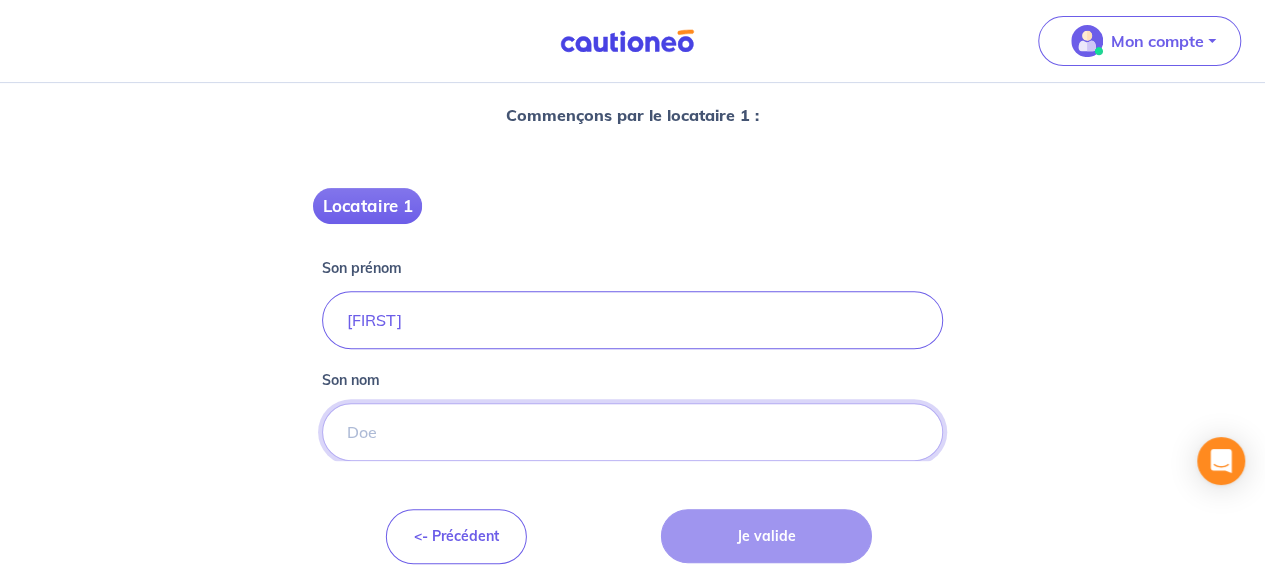 paste on "[LAST]" 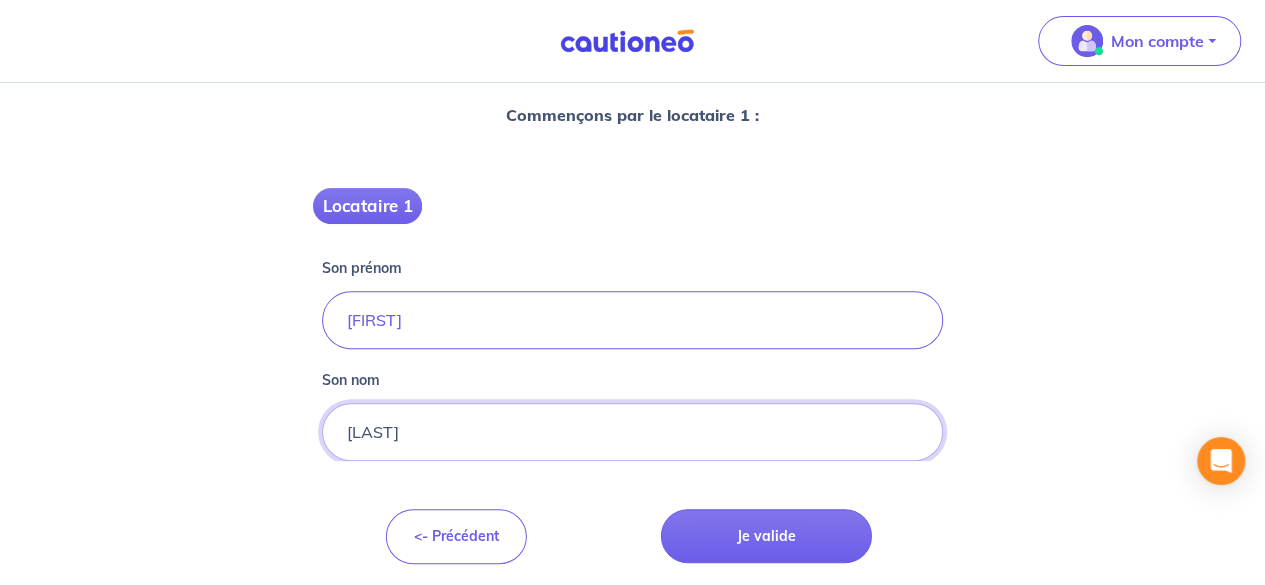 type on "[LAST]" 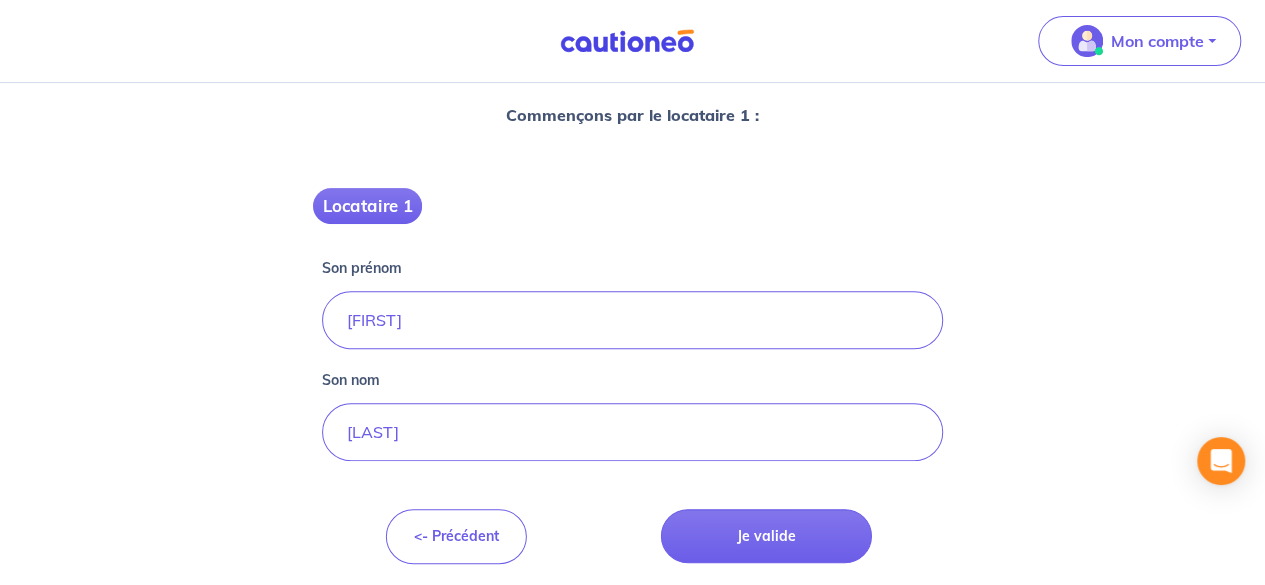 click on "Concernant vos locataires 💡 Pour info : nous acceptons les personnes seules, les couples (mariés, pacsés, en concubinage) et la colocation.
Commençons par le locataire 1 : Locataire 1 Son prénom [FIRST] Son nom [LAST] <- Précédent Je valide" at bounding box center [632, 207] 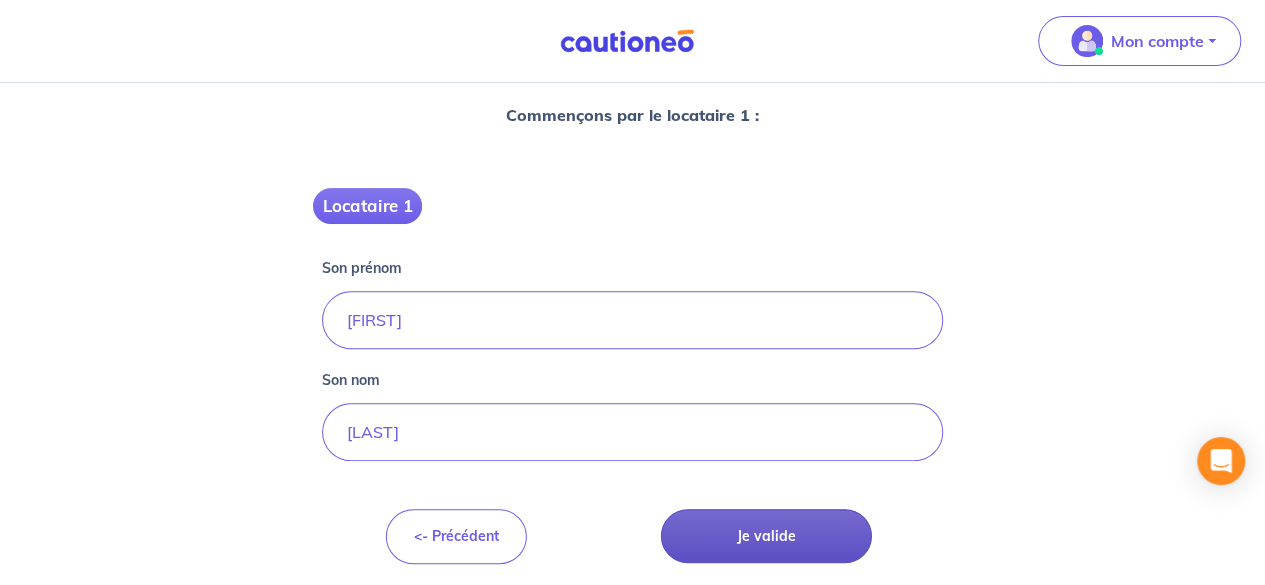 click on "Je valide" at bounding box center [766, 536] 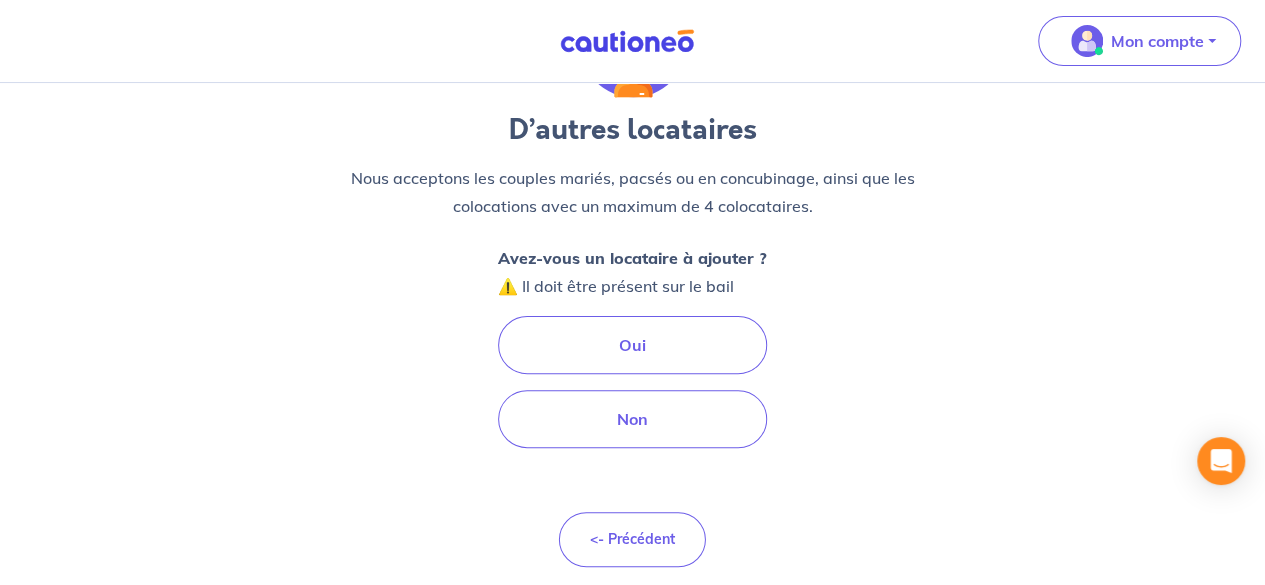scroll, scrollTop: 144, scrollLeft: 0, axis: vertical 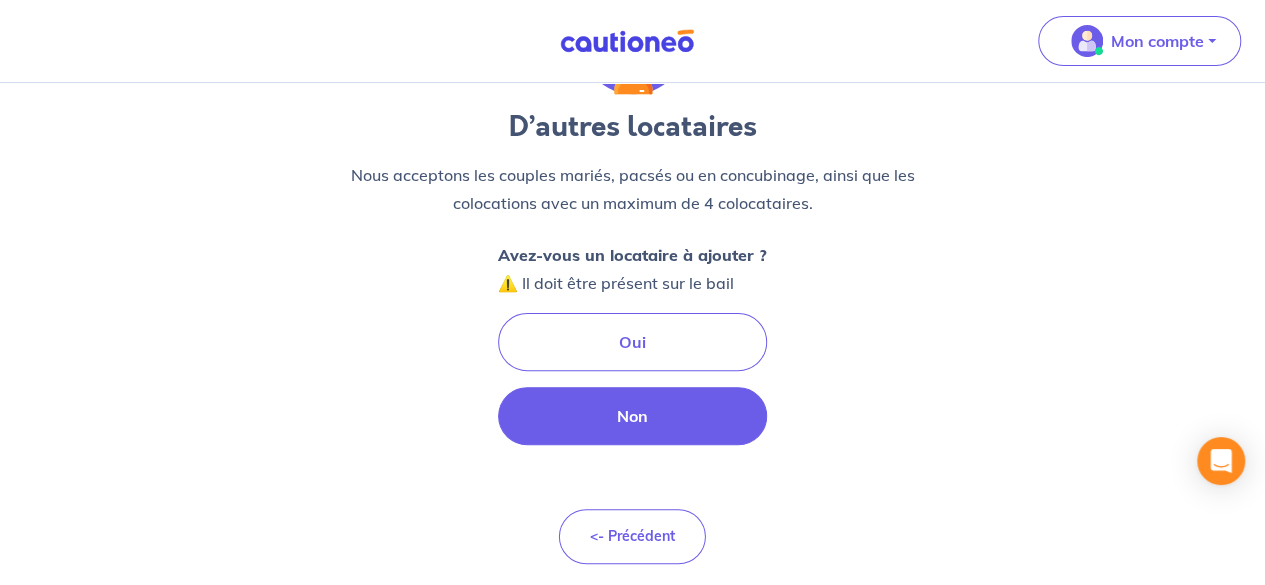 click on "Non" at bounding box center (632, 416) 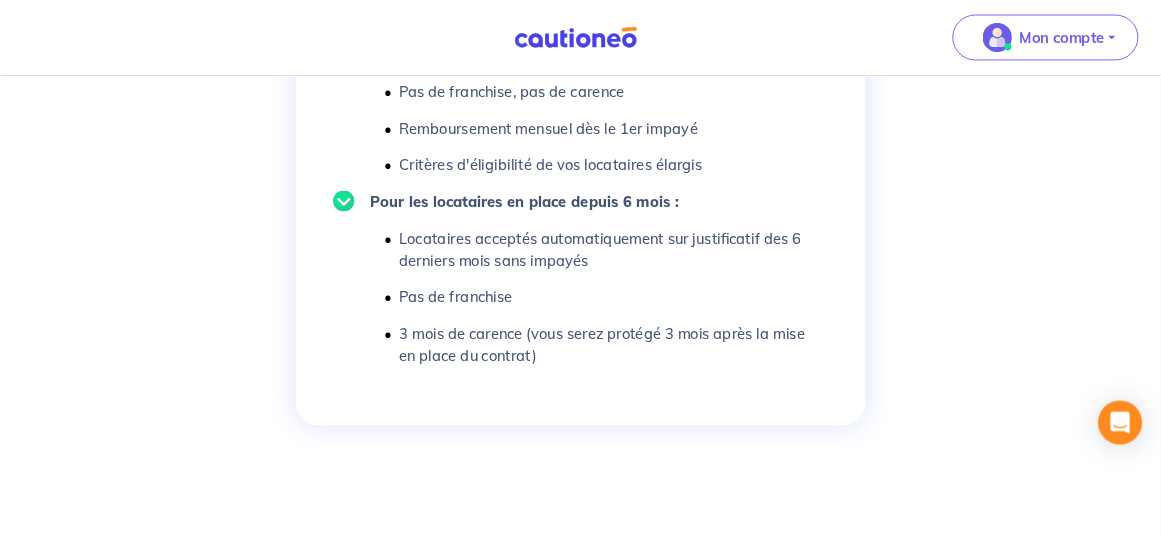 scroll, scrollTop: 1522, scrollLeft: 0, axis: vertical 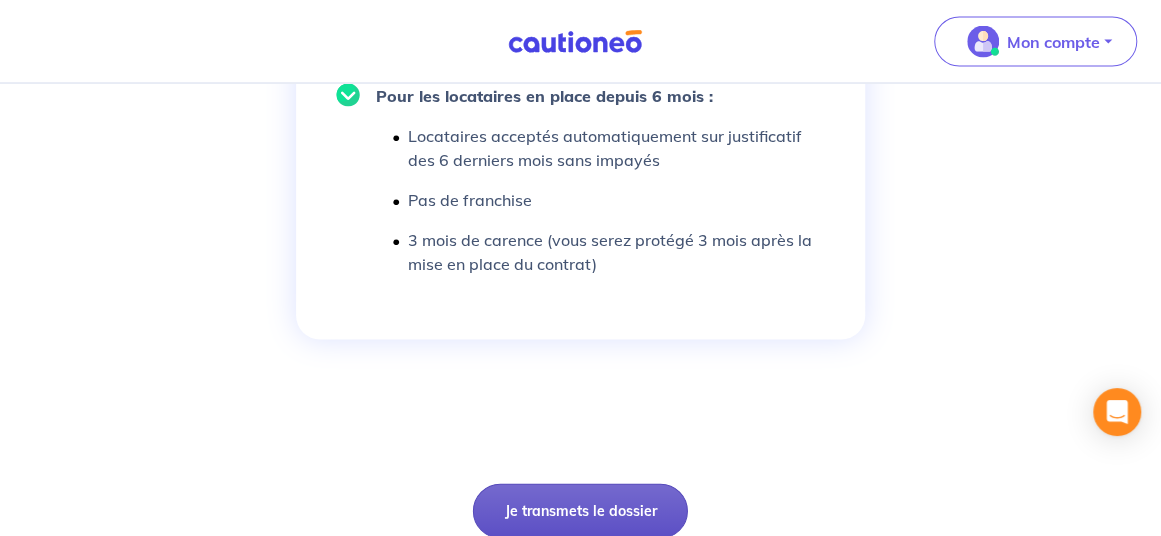 click on "Je transmets le dossier" at bounding box center (580, 510) 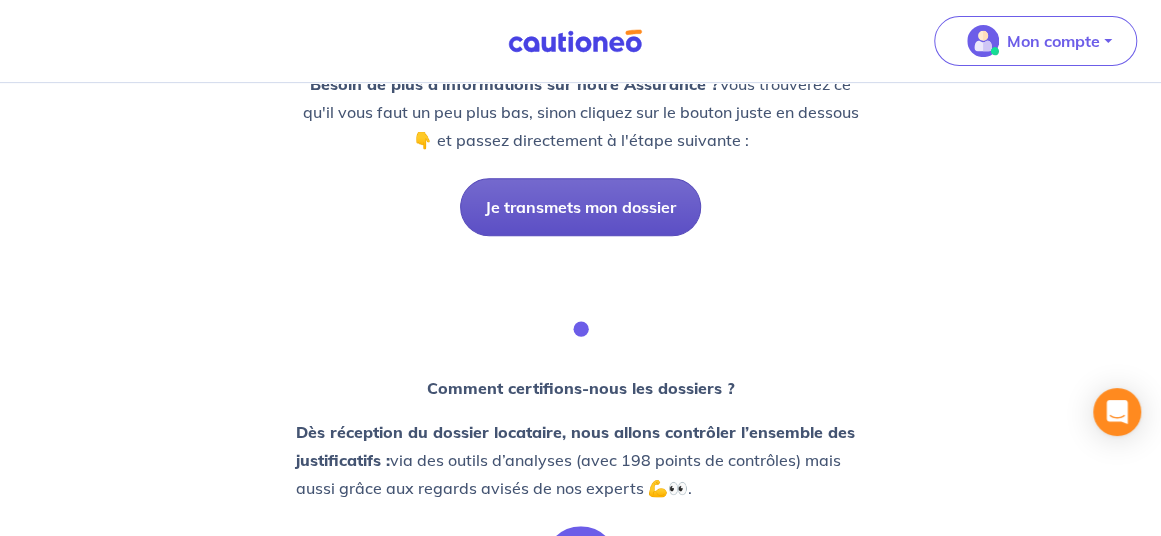 scroll, scrollTop: 300, scrollLeft: 0, axis: vertical 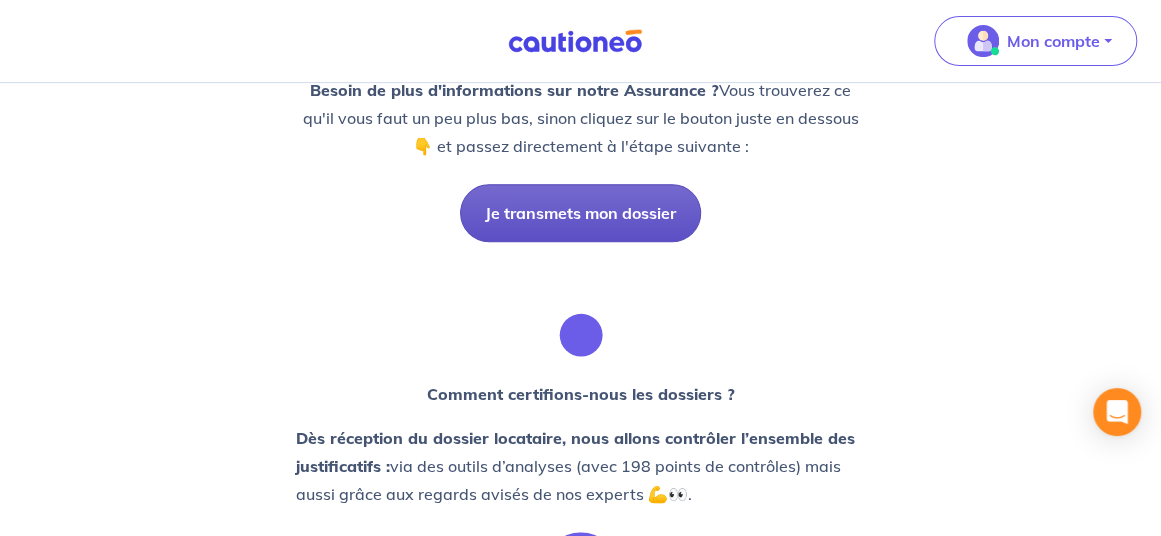 click on "Je transmets mon dossier" at bounding box center (580, 213) 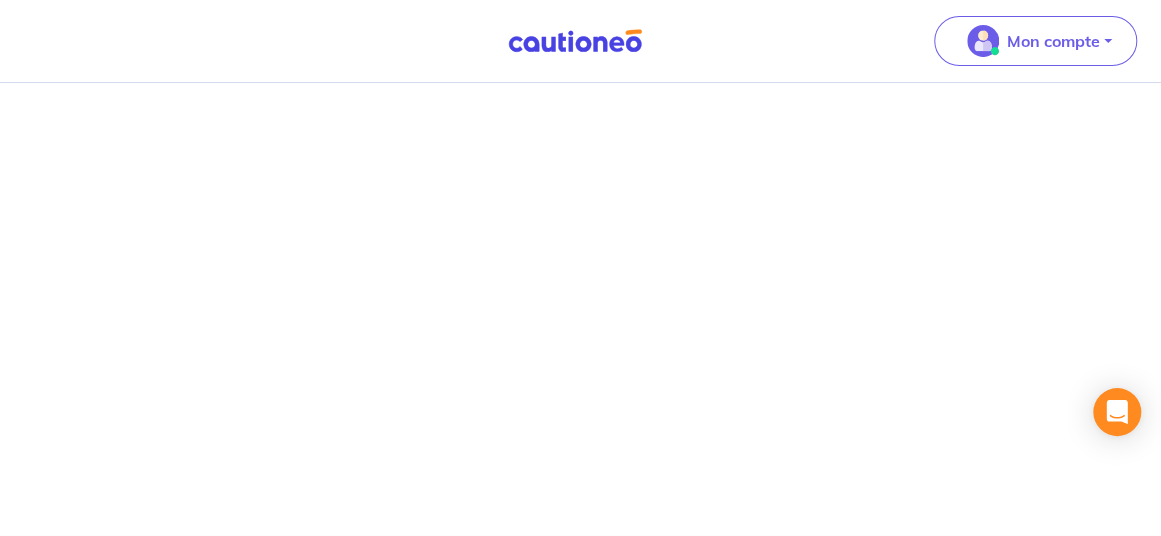 scroll, scrollTop: 0, scrollLeft: 0, axis: both 